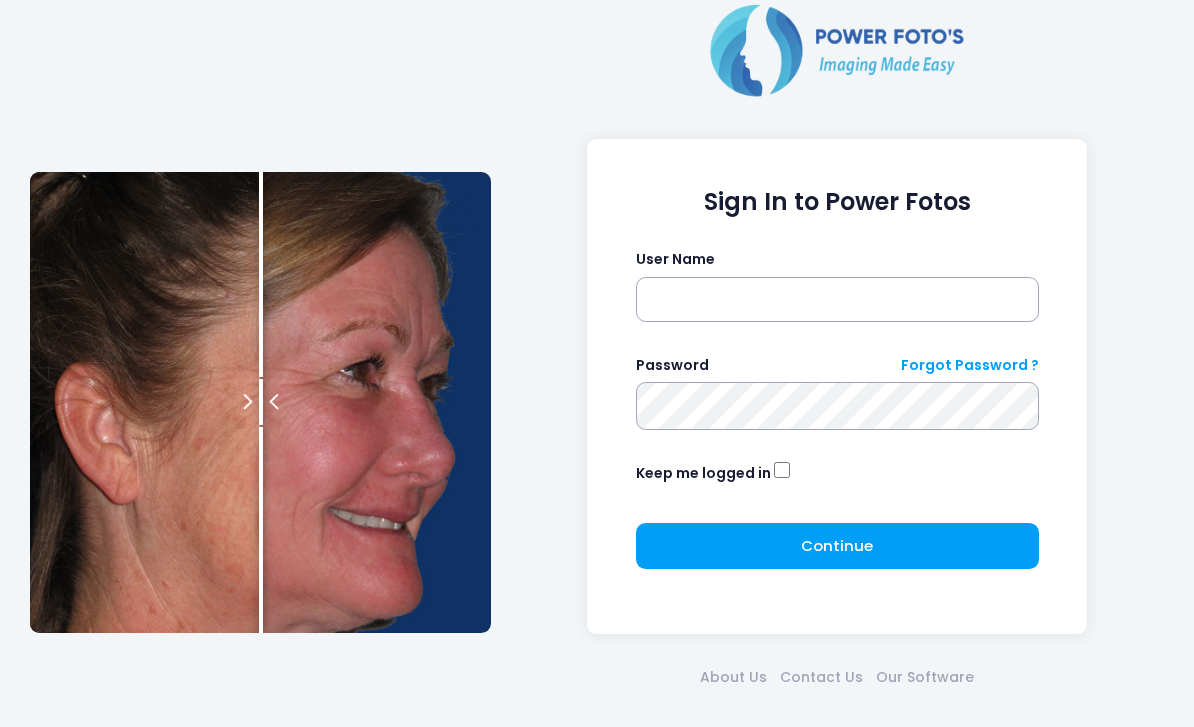 scroll, scrollTop: 0, scrollLeft: 0, axis: both 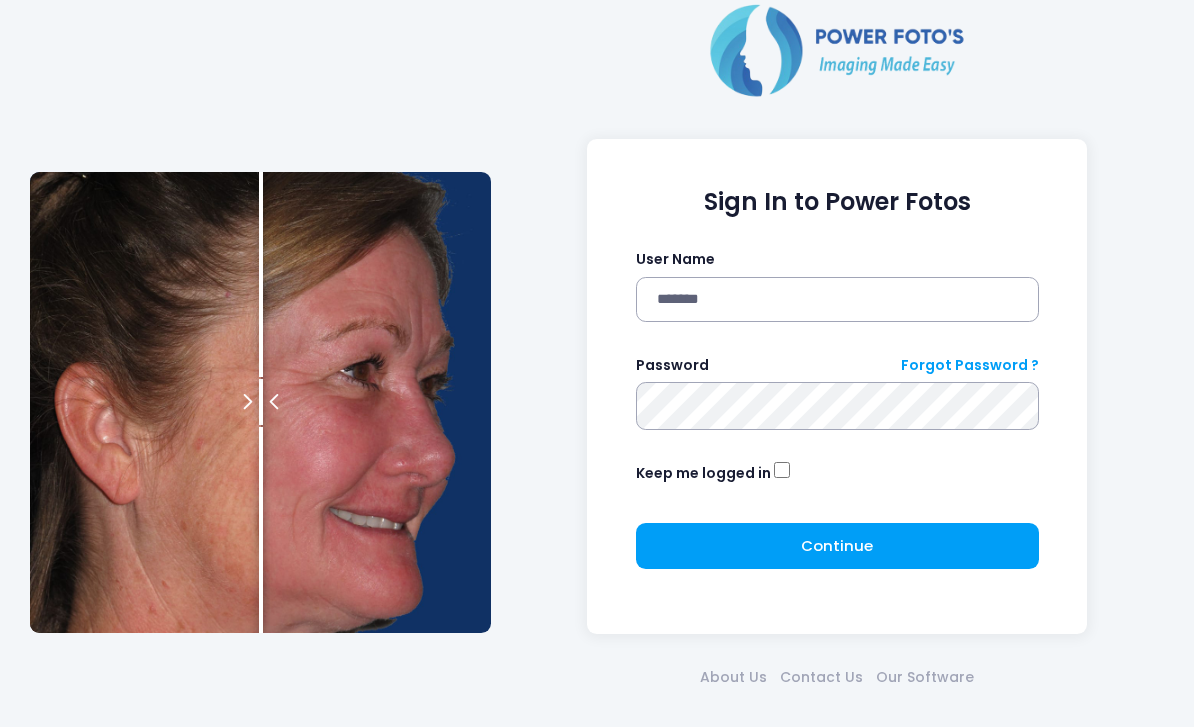 click at bounding box center [0, 0] 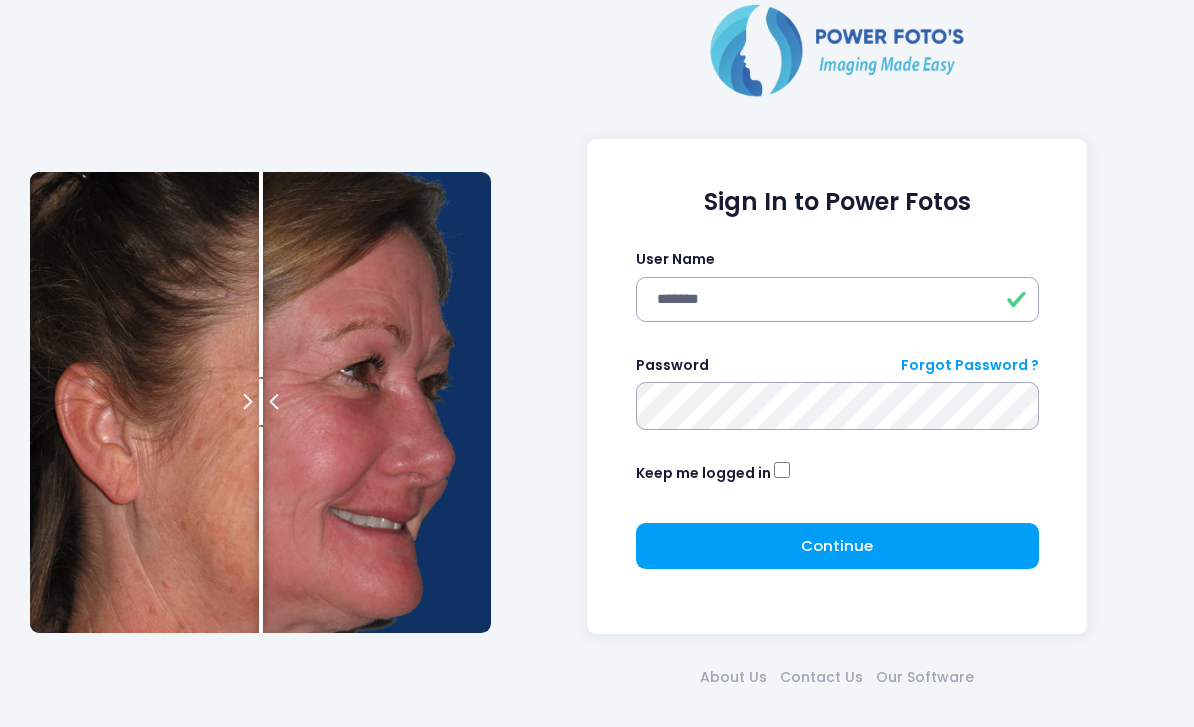 click on "Continue
Please wait..." at bounding box center [837, 546] 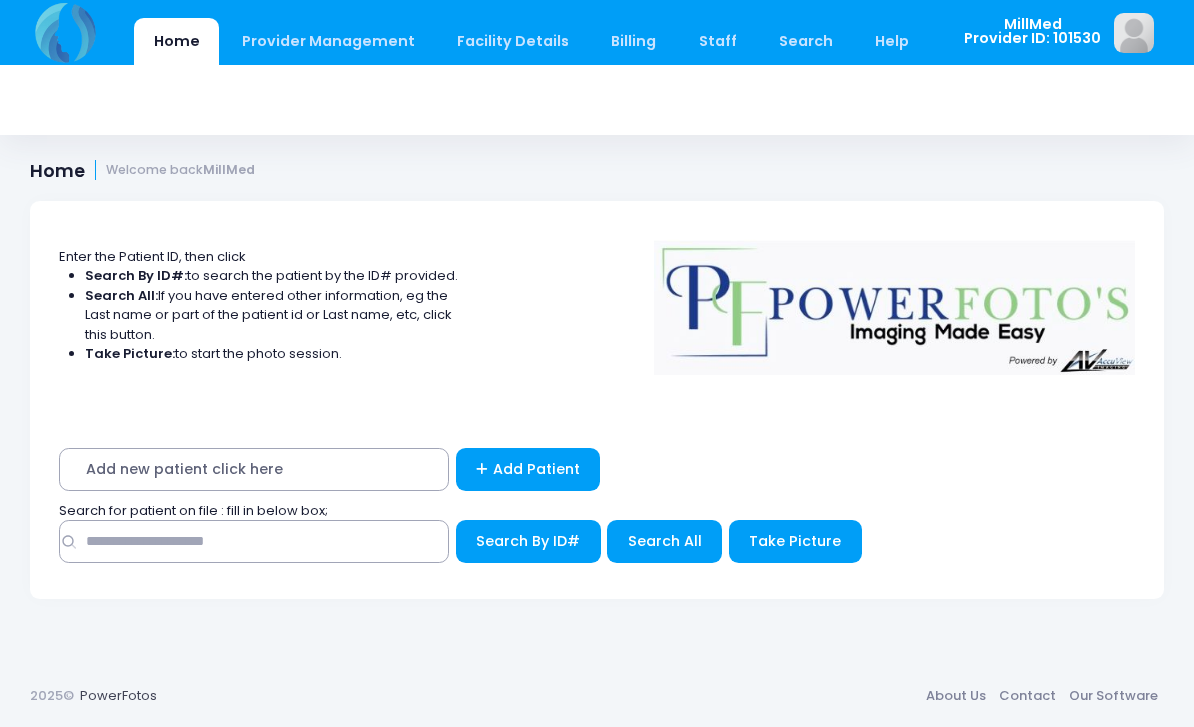scroll, scrollTop: 0, scrollLeft: 0, axis: both 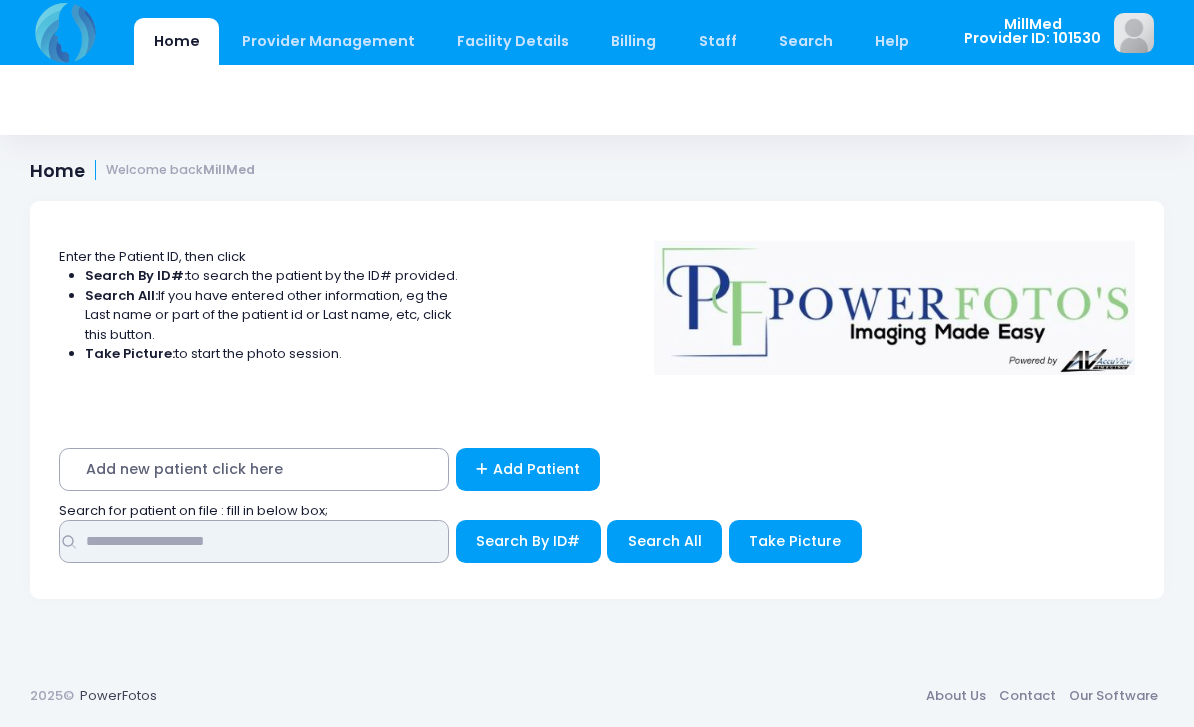click at bounding box center [254, 541] 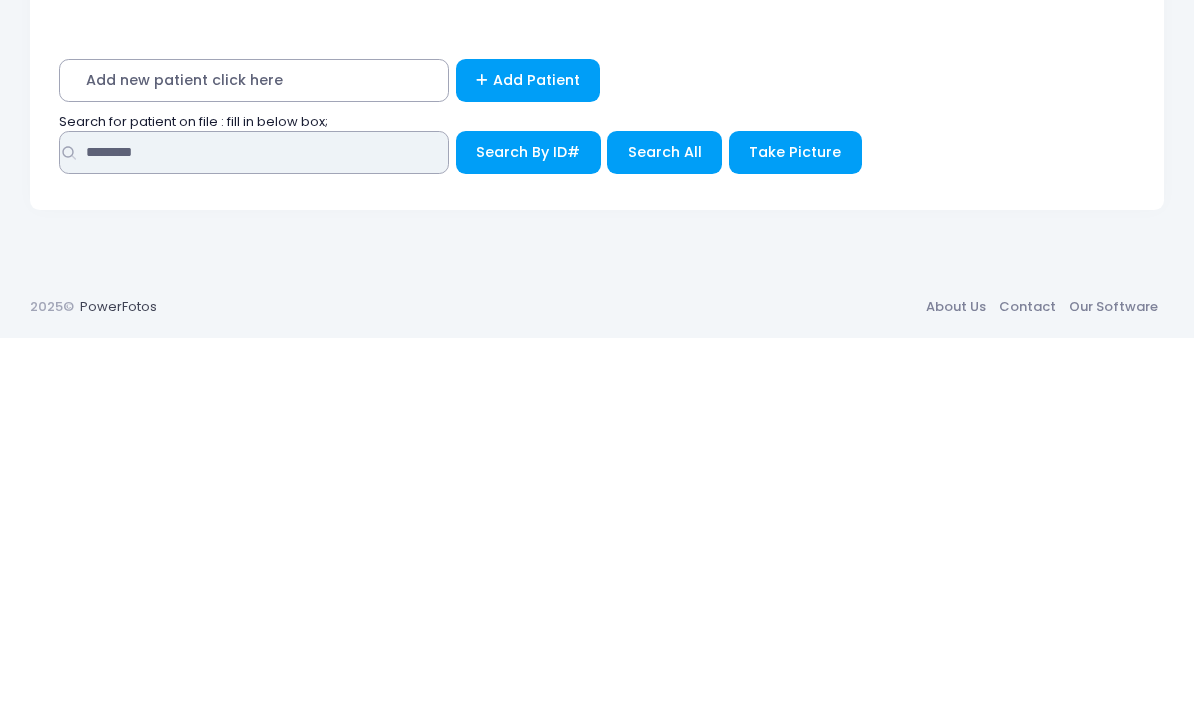 type on "*******" 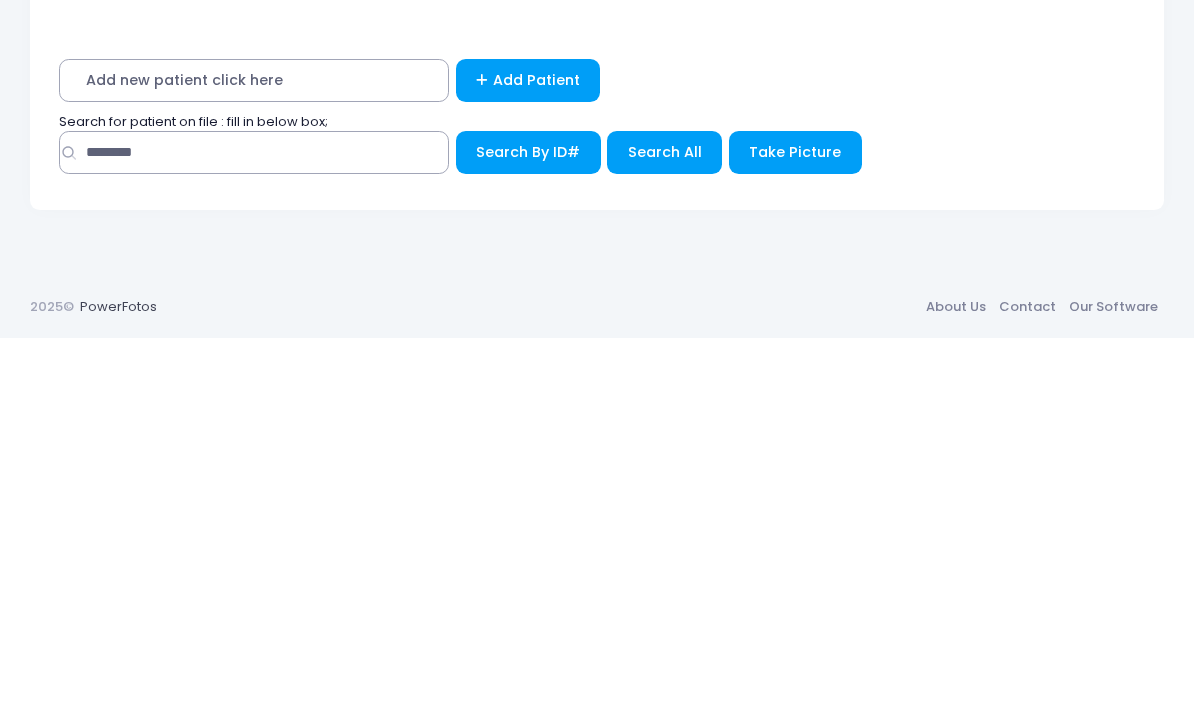 click on "Search All" at bounding box center [528, 541] 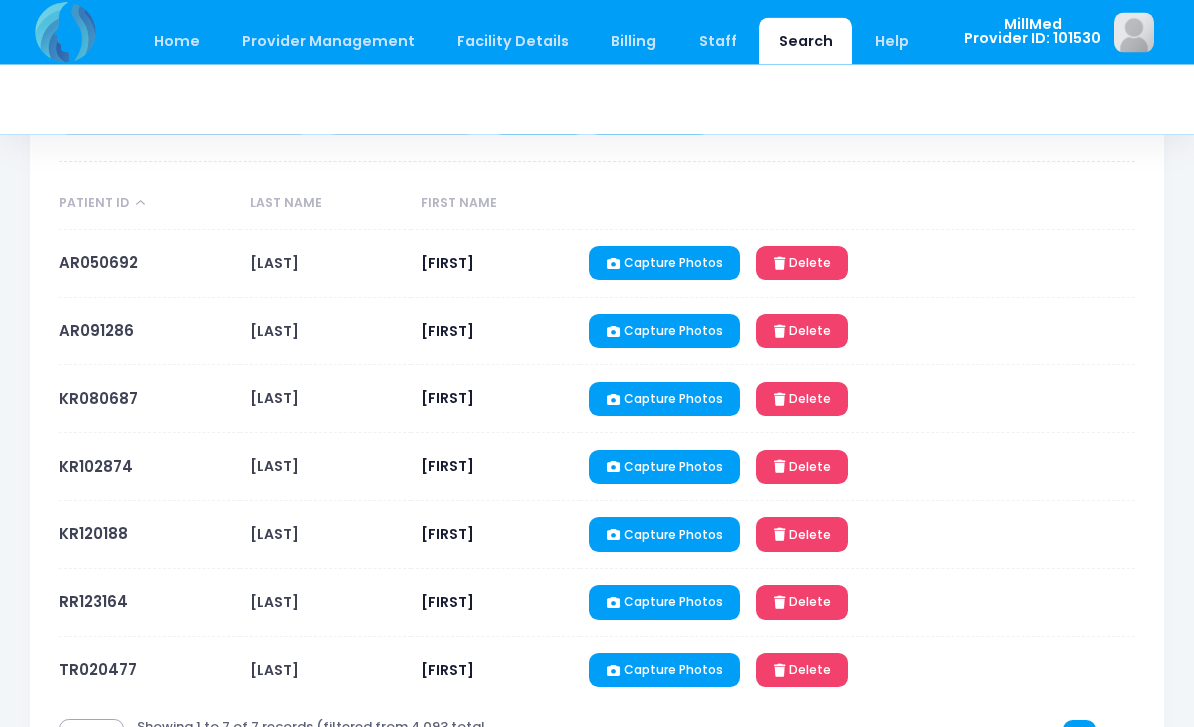 scroll, scrollTop: 199, scrollLeft: 0, axis: vertical 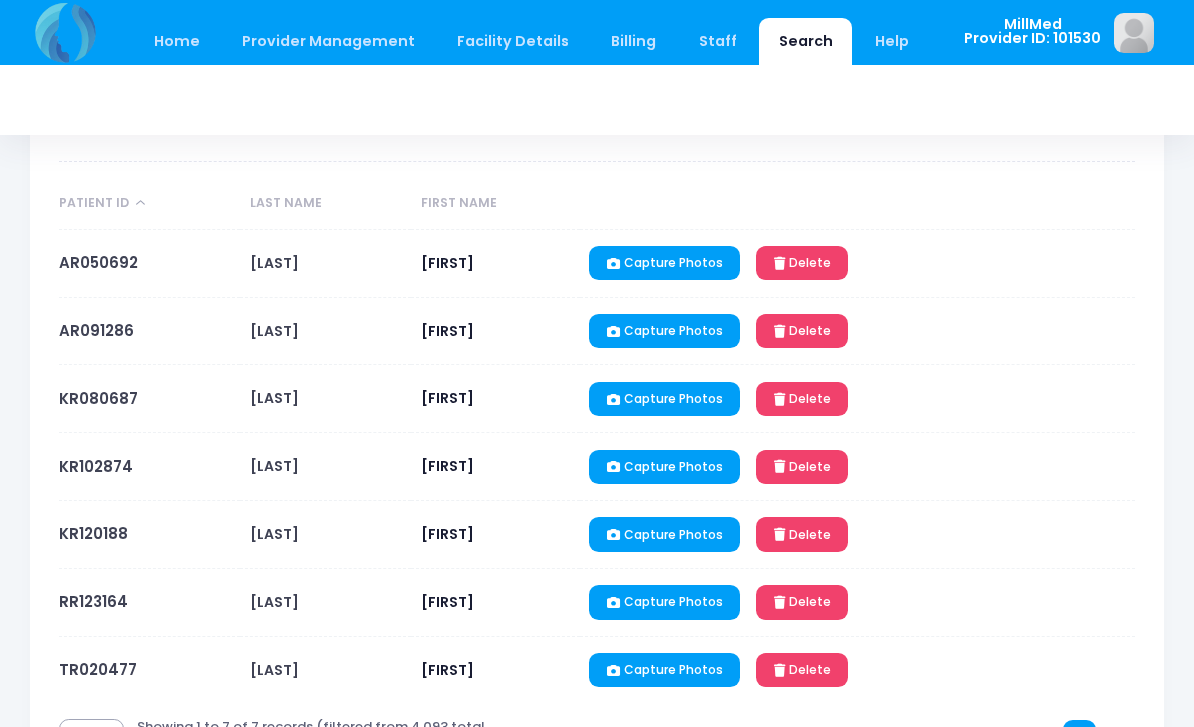 click on "KR080687" at bounding box center [98, 398] 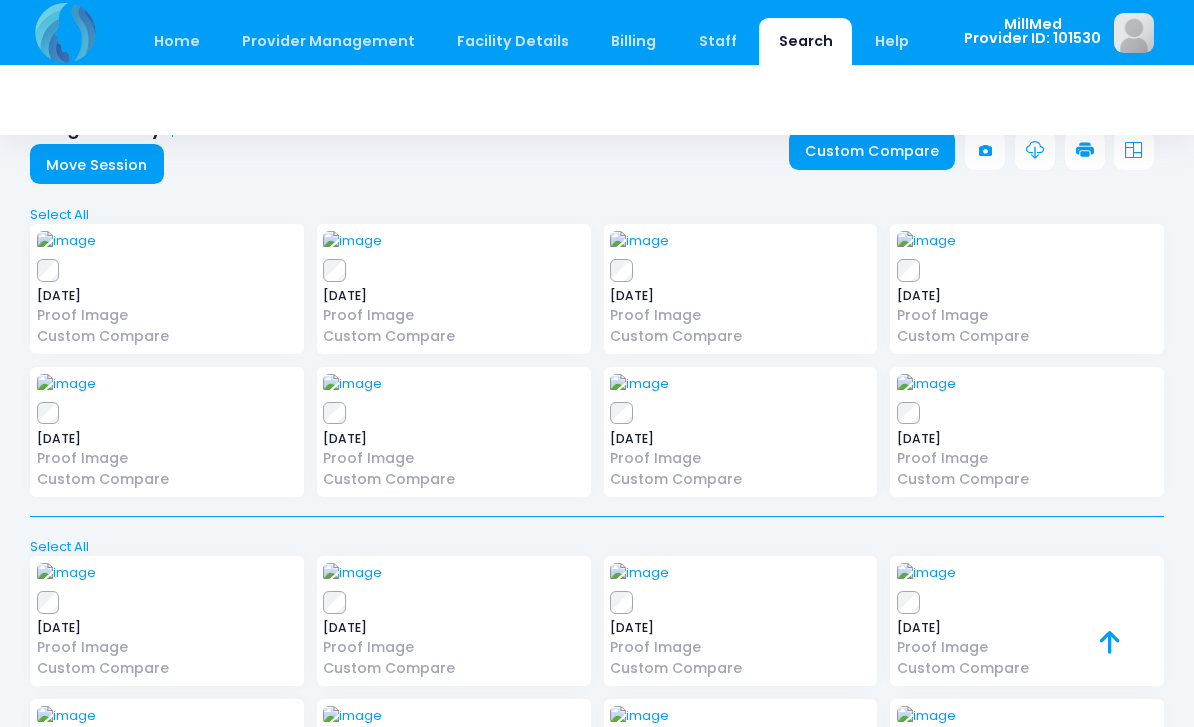 scroll, scrollTop: 49, scrollLeft: 0, axis: vertical 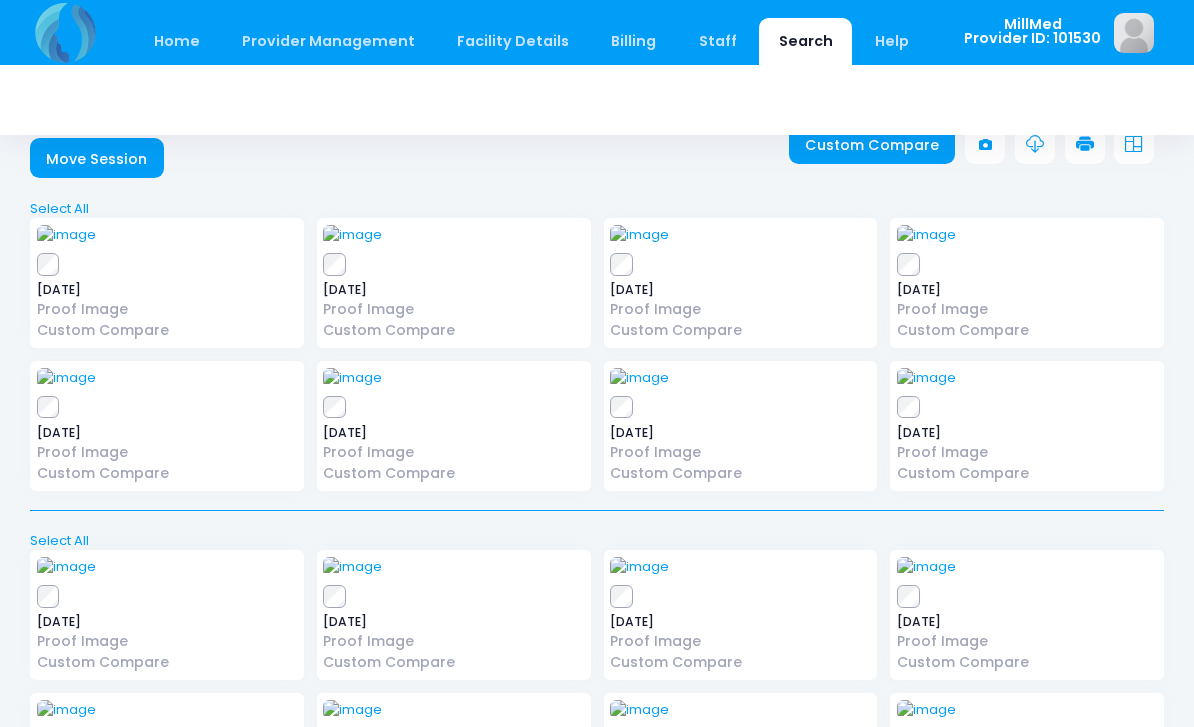 click at bounding box center [66, 235] 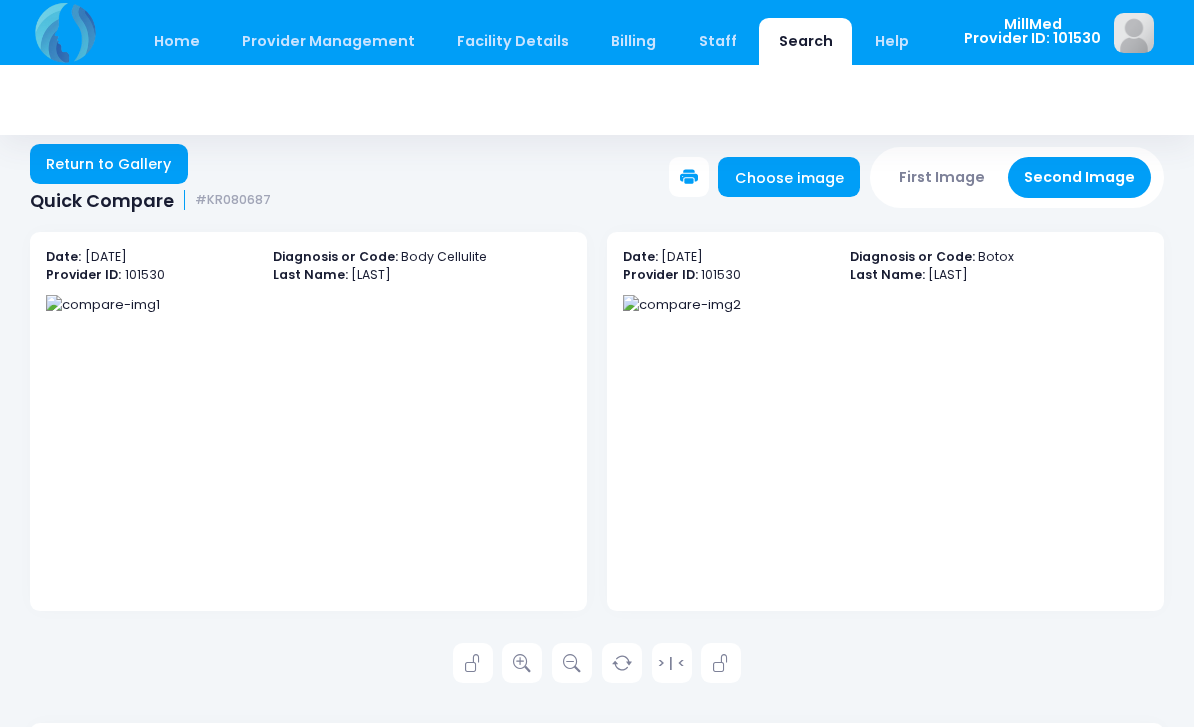 scroll, scrollTop: 0, scrollLeft: 0, axis: both 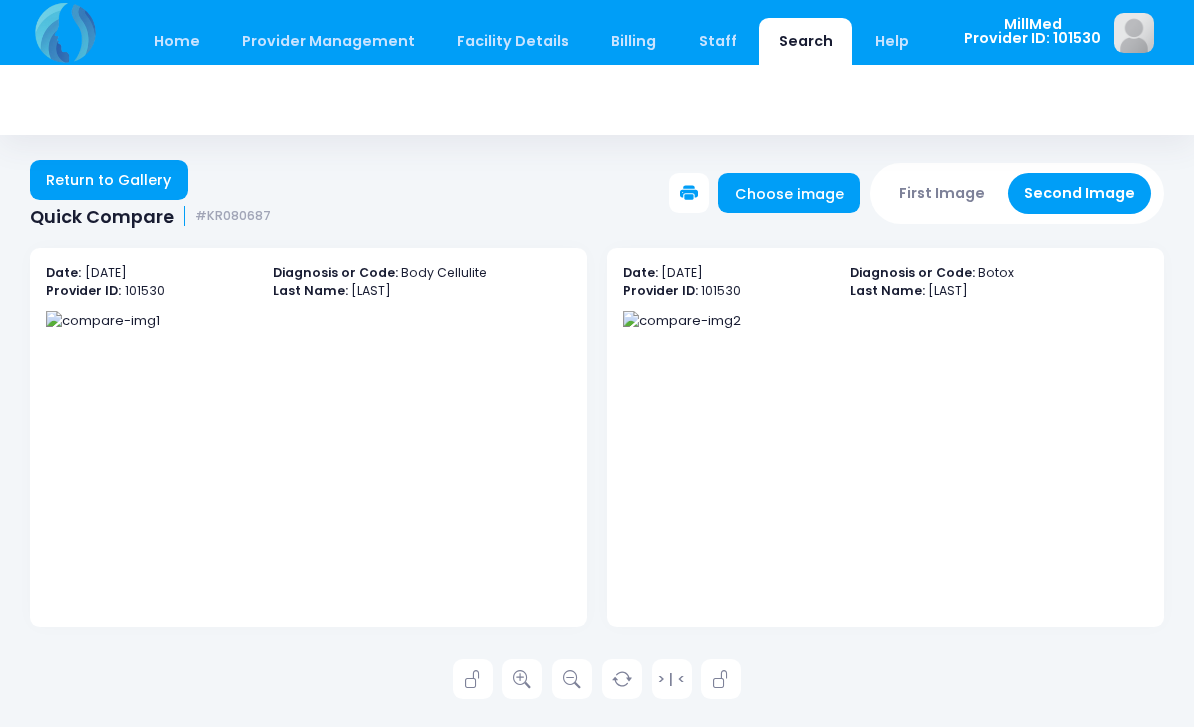 click on "Return to Gallery" at bounding box center (109, 180) 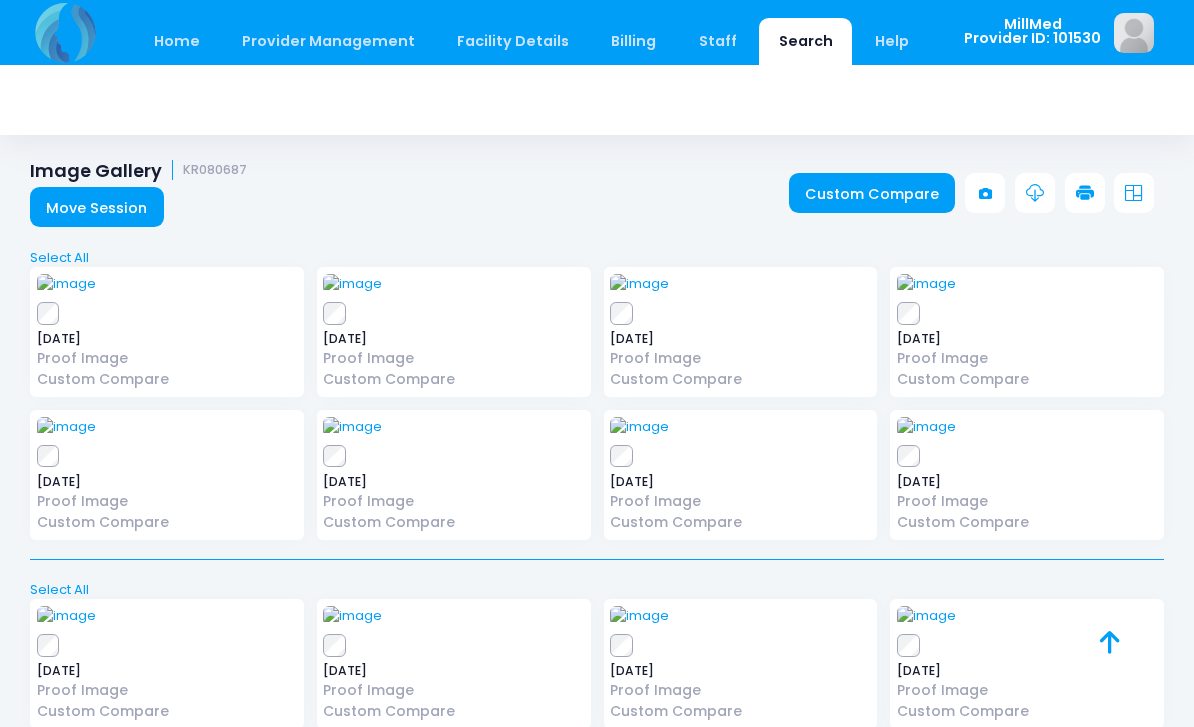 scroll, scrollTop: 0, scrollLeft: 0, axis: both 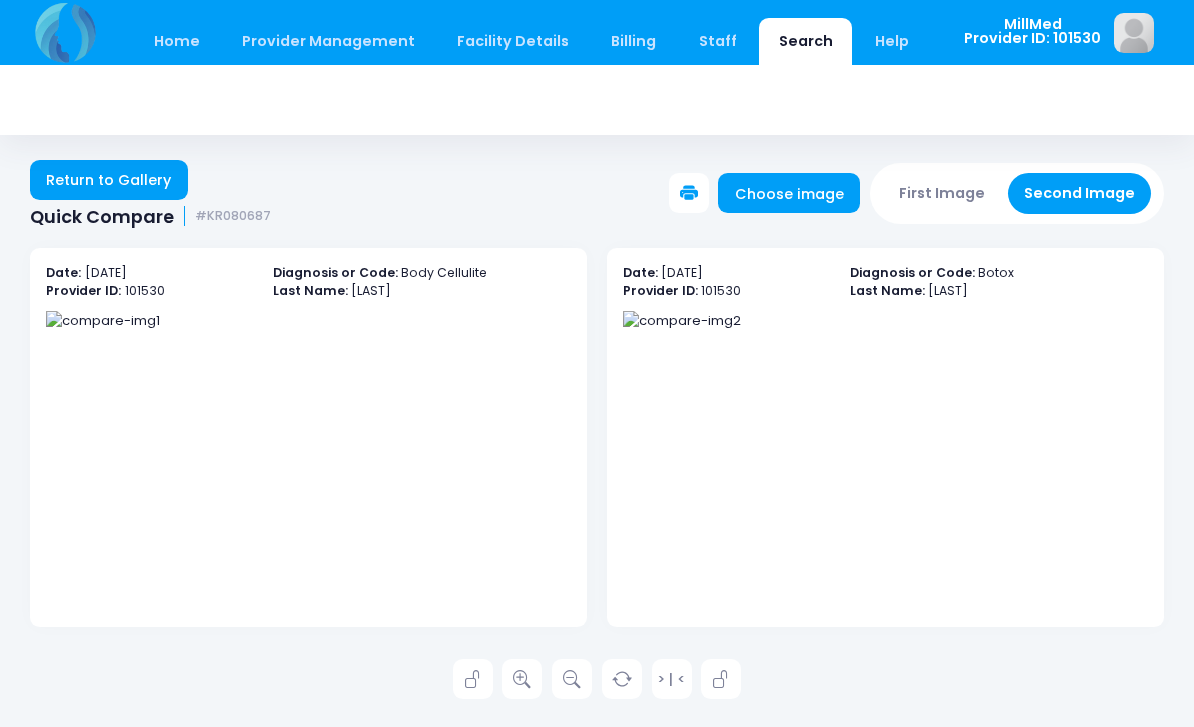 click on "Return to Gallery" at bounding box center [109, 180] 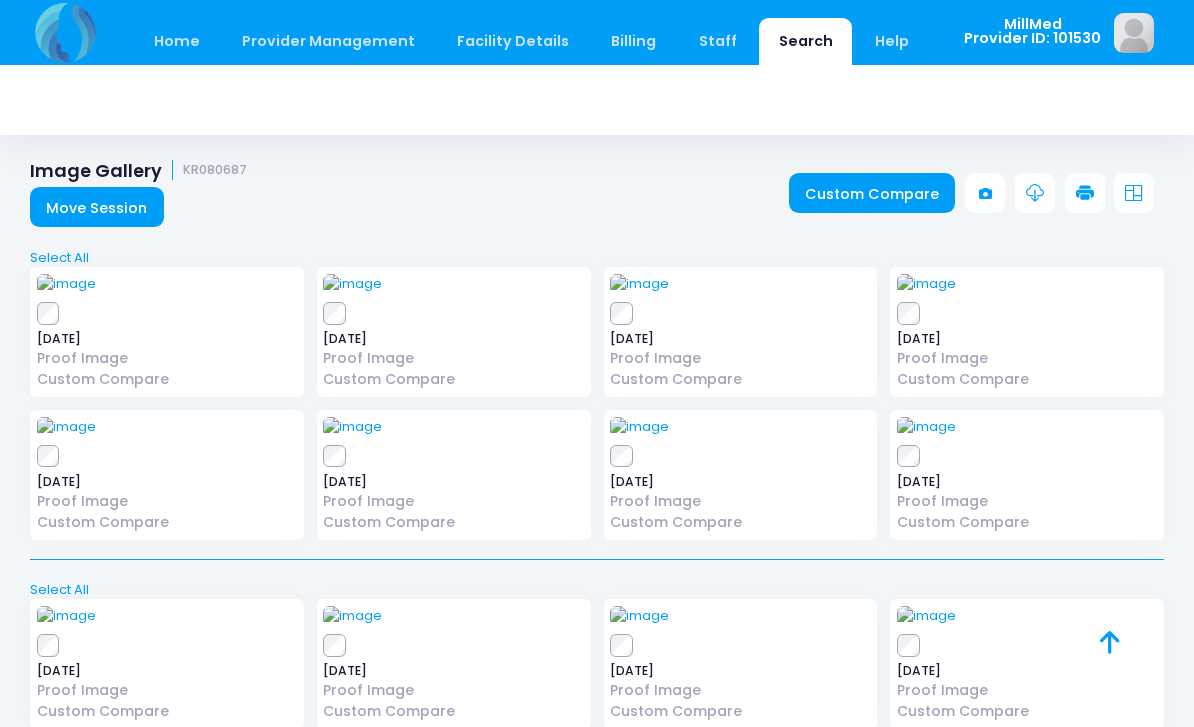 scroll, scrollTop: 19, scrollLeft: 0, axis: vertical 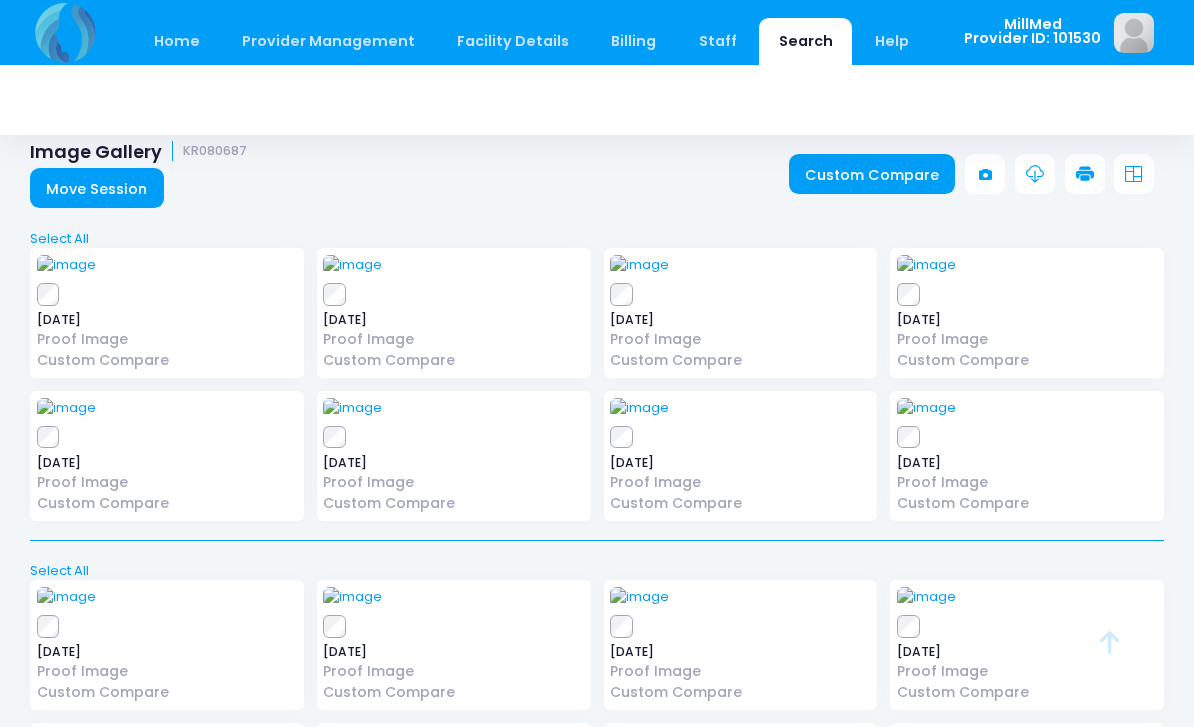 click at bounding box center [926, 265] 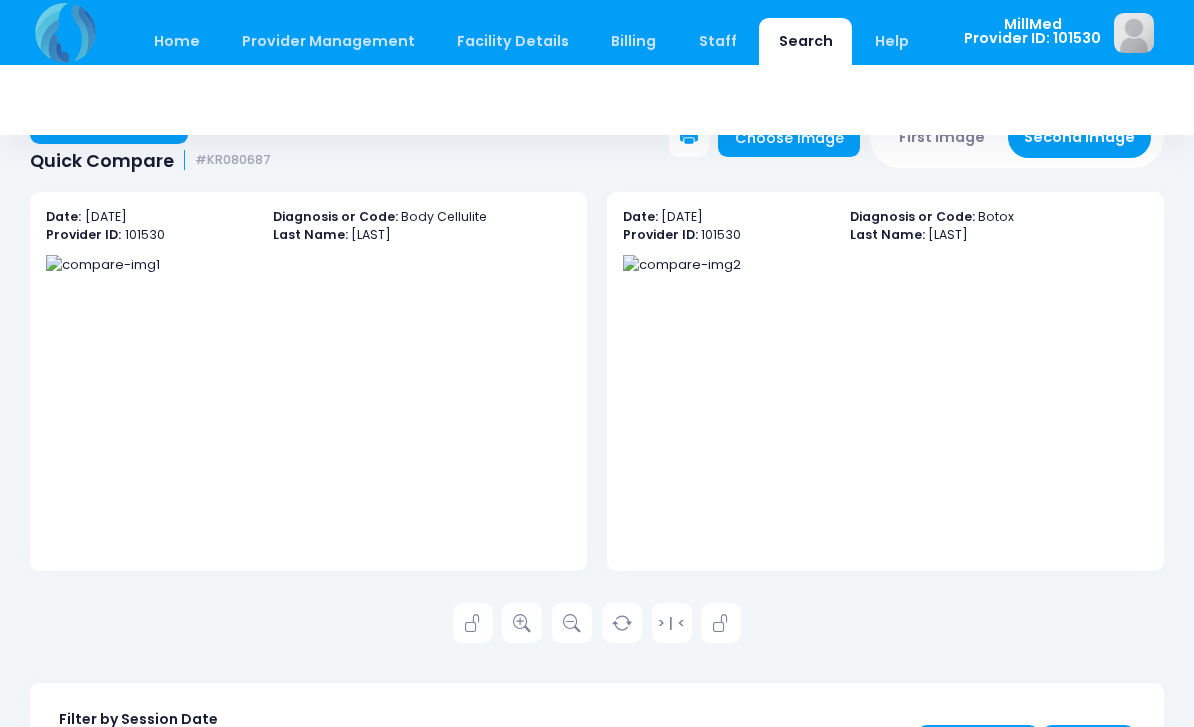 scroll, scrollTop: 0, scrollLeft: 0, axis: both 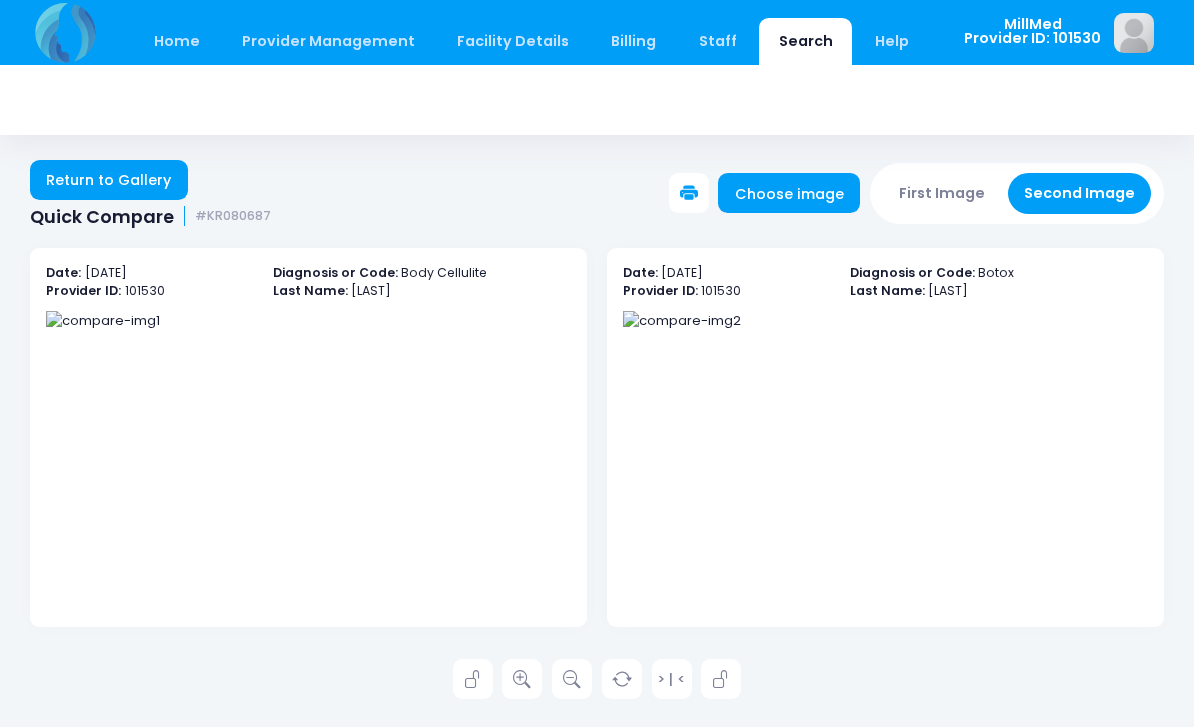 click on "Return to Gallery" at bounding box center [109, 180] 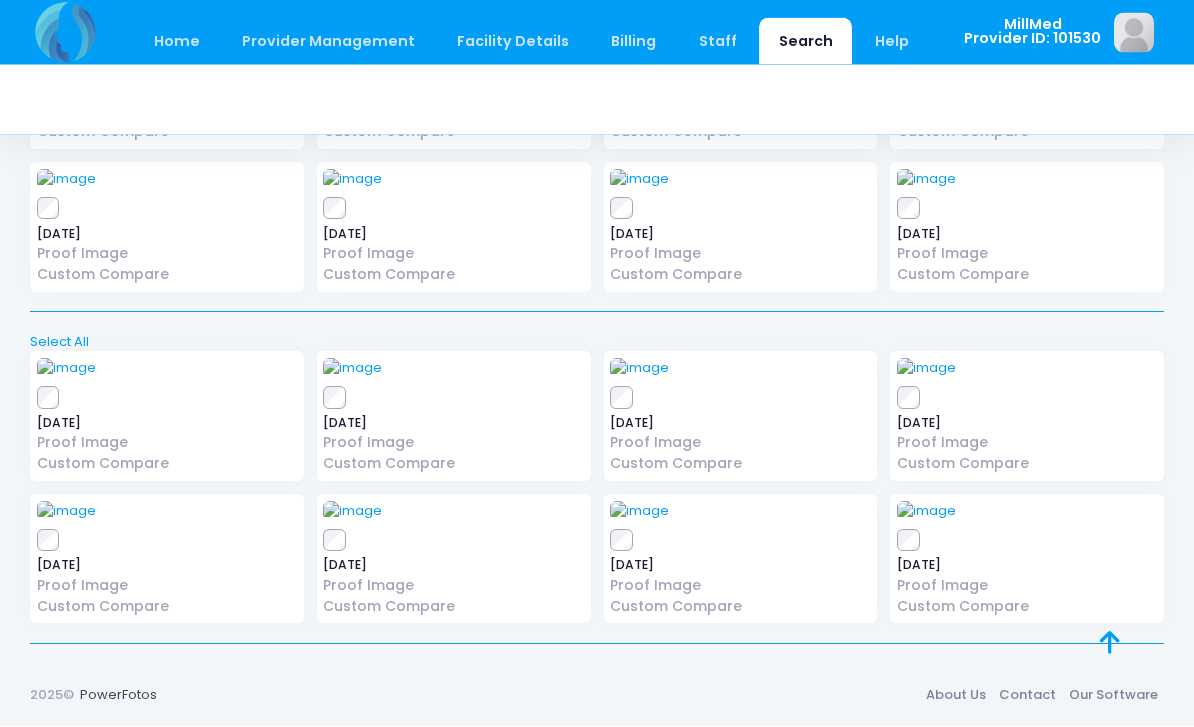 scroll, scrollTop: 378, scrollLeft: 0, axis: vertical 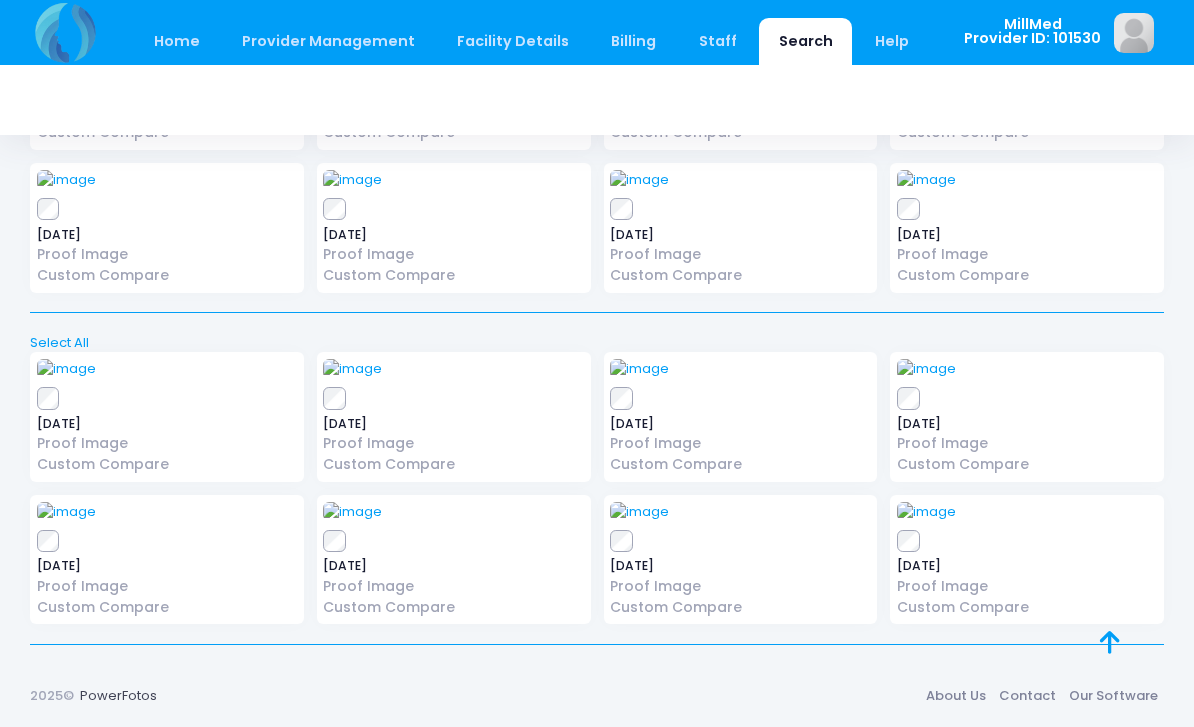click at bounding box center [639, 180] 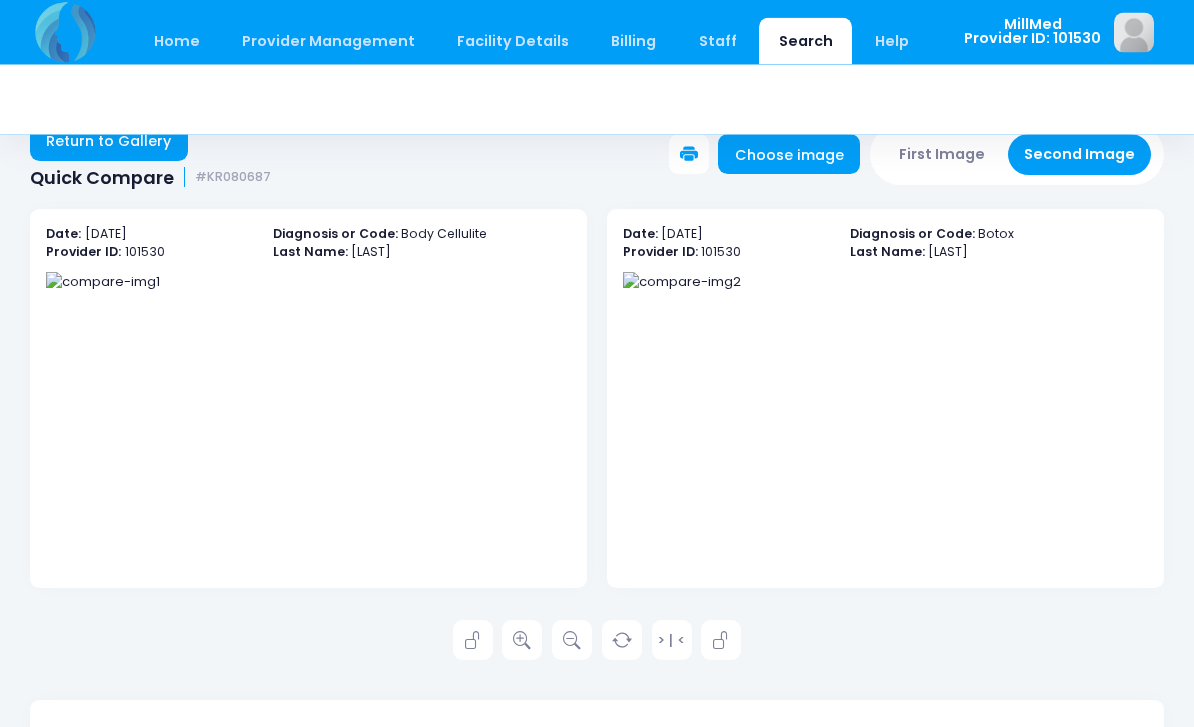 scroll, scrollTop: 28, scrollLeft: 0, axis: vertical 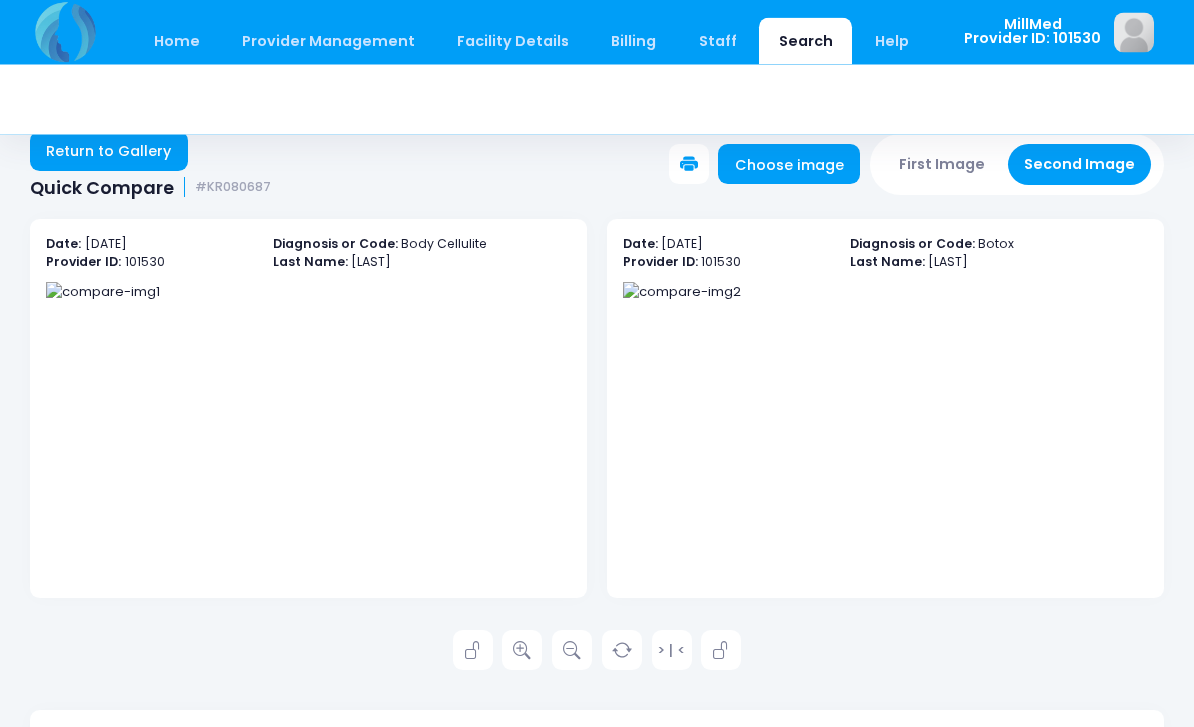 click on "Return to Gallery" at bounding box center (109, 152) 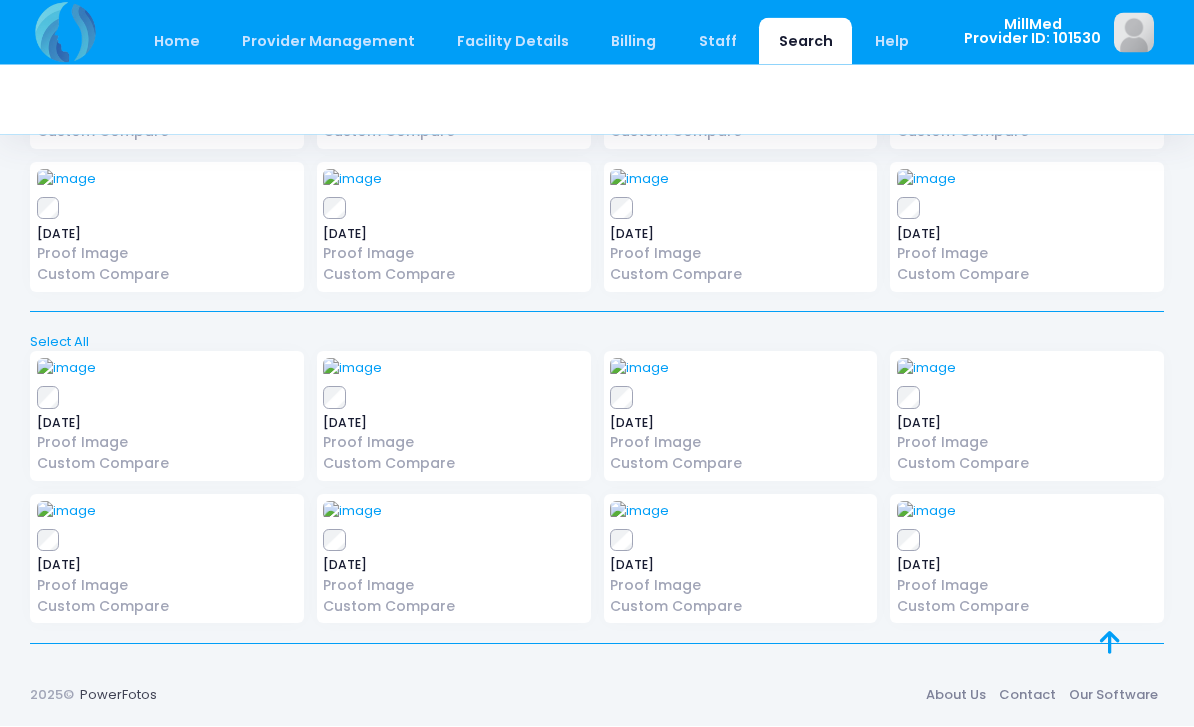 scroll, scrollTop: 660, scrollLeft: 0, axis: vertical 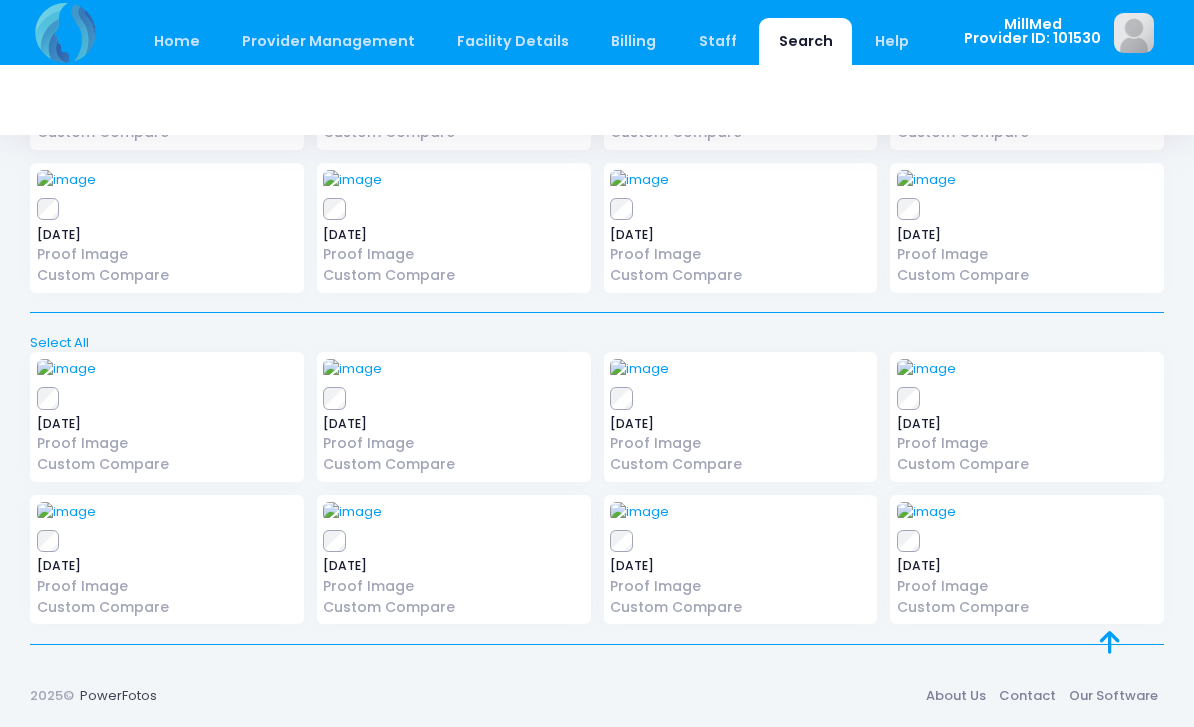click at bounding box center [926, 180] 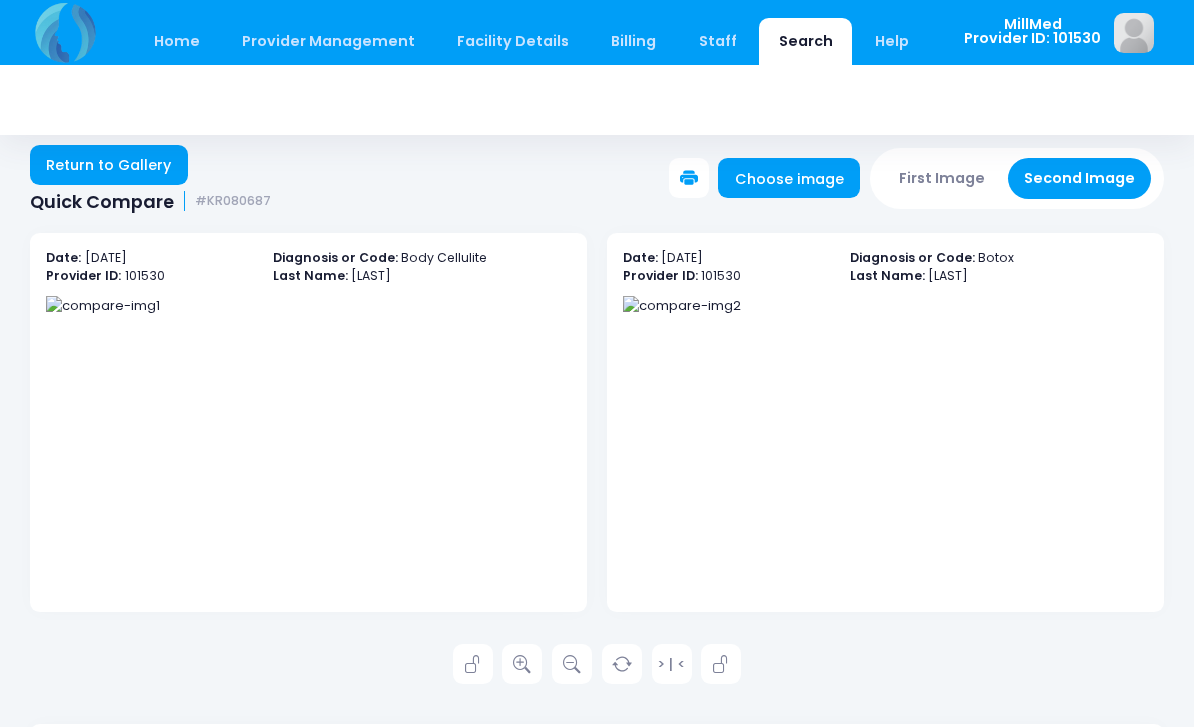 scroll, scrollTop: 14, scrollLeft: 0, axis: vertical 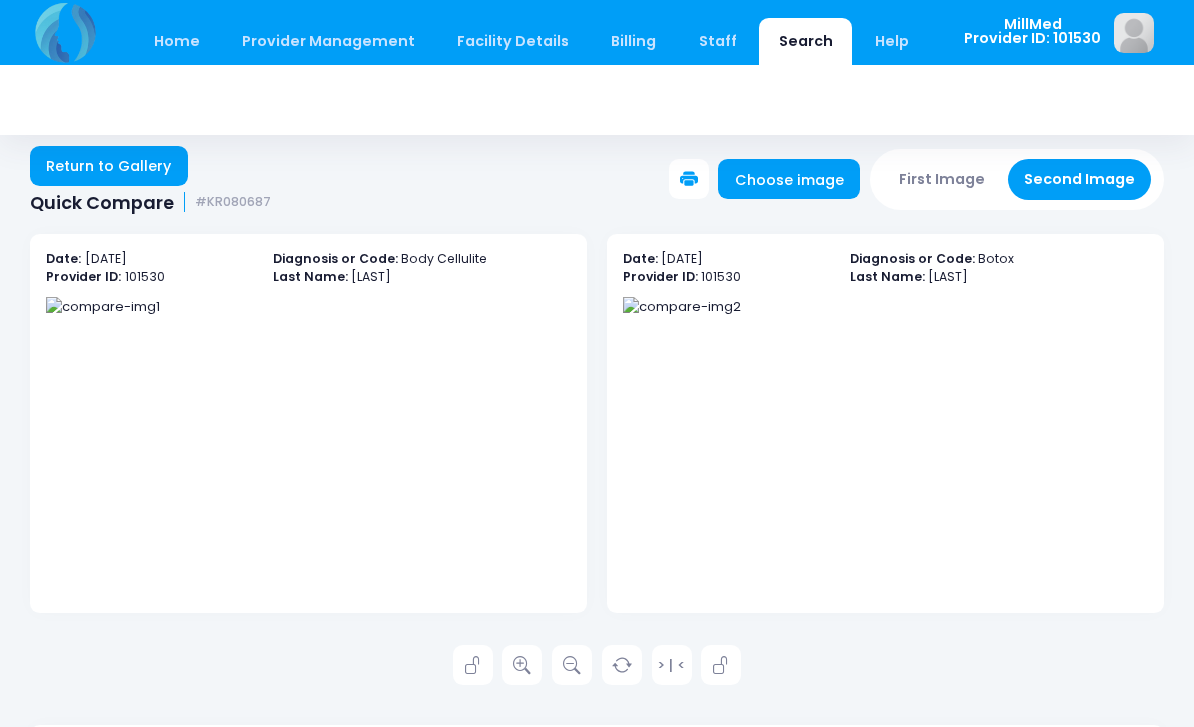 click on "Return to Gallery" at bounding box center [109, 166] 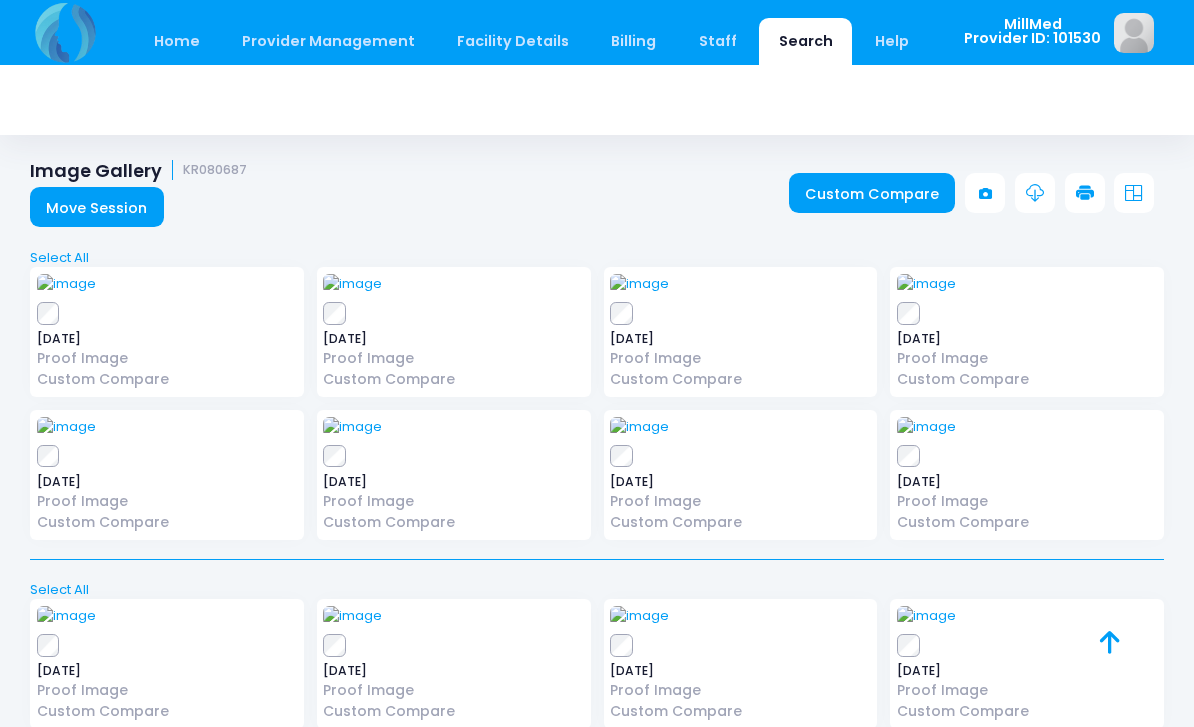 scroll, scrollTop: 0, scrollLeft: 0, axis: both 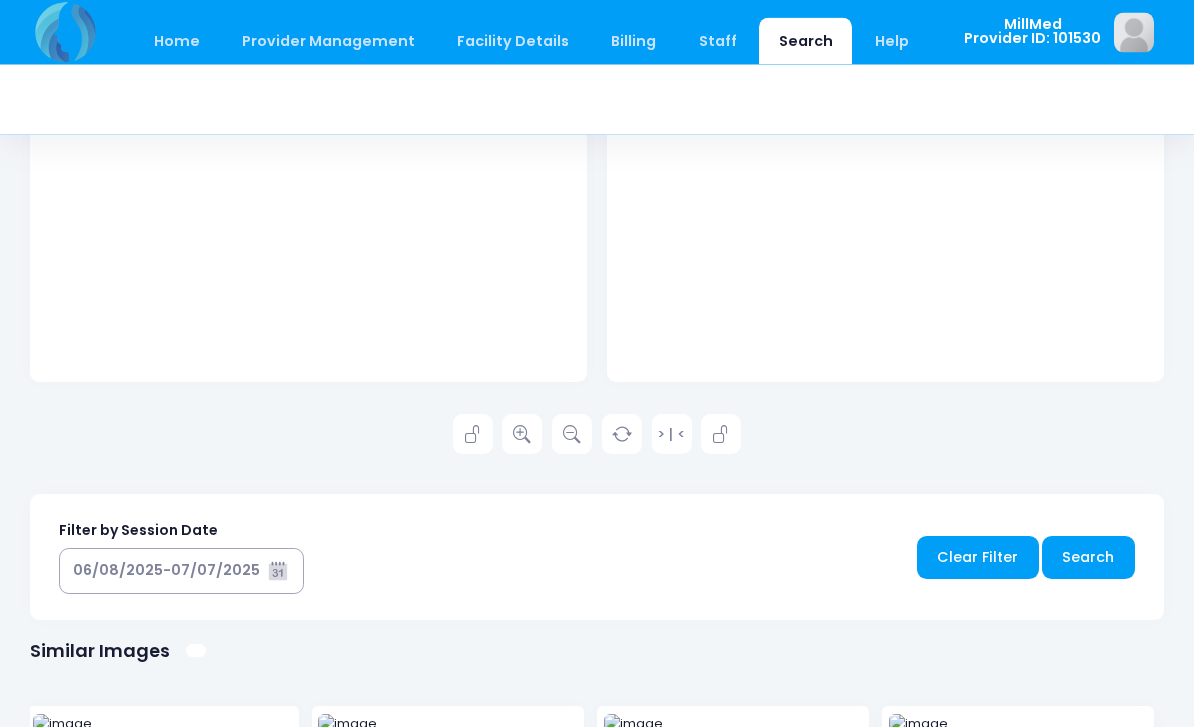 click at bounding box center [682, 77] 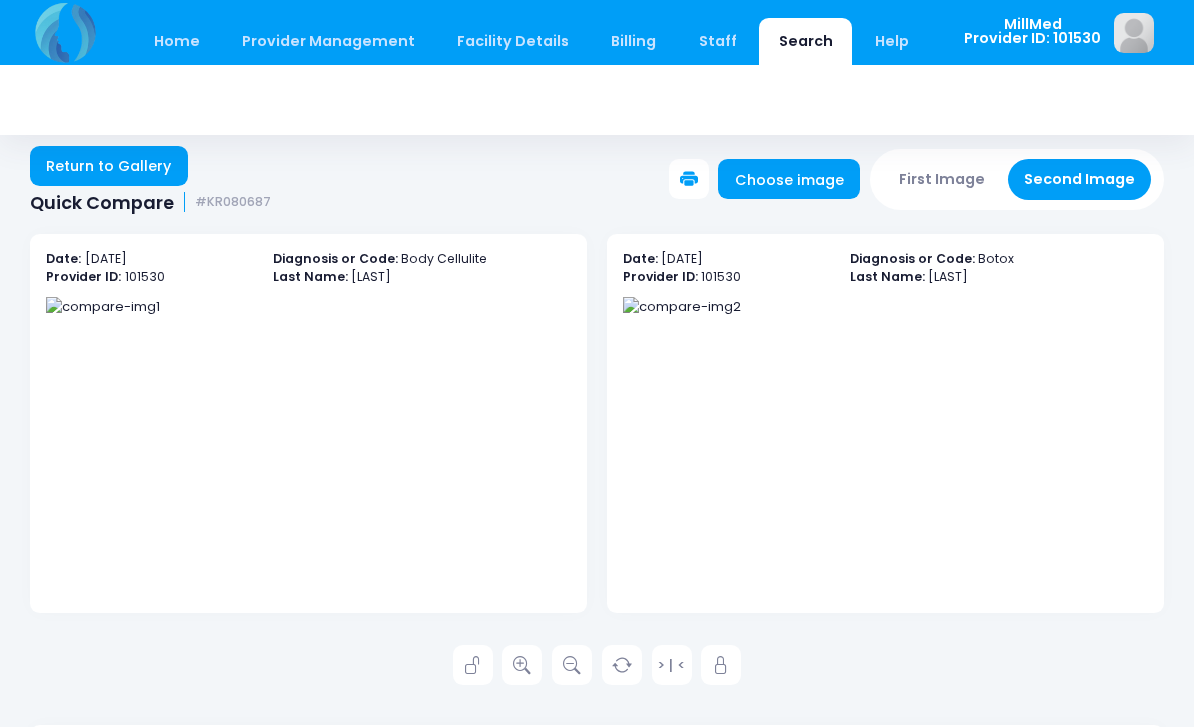 scroll, scrollTop: 13, scrollLeft: 0, axis: vertical 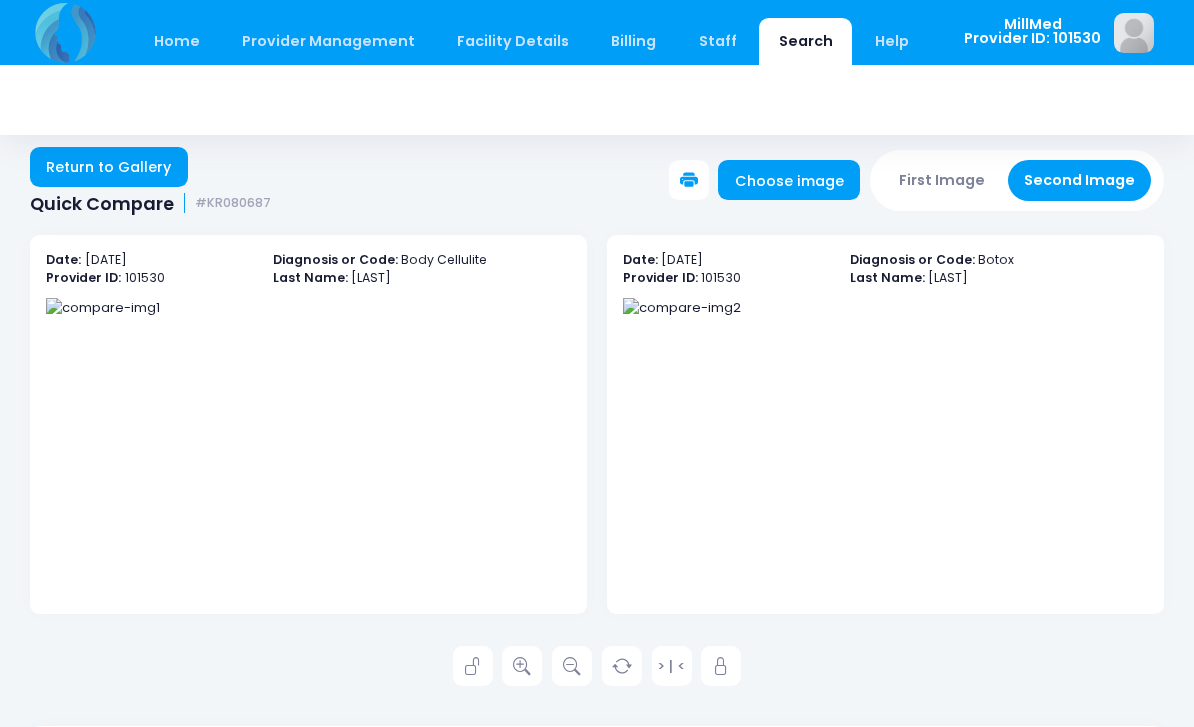 click on "Return to Gallery" at bounding box center [109, 167] 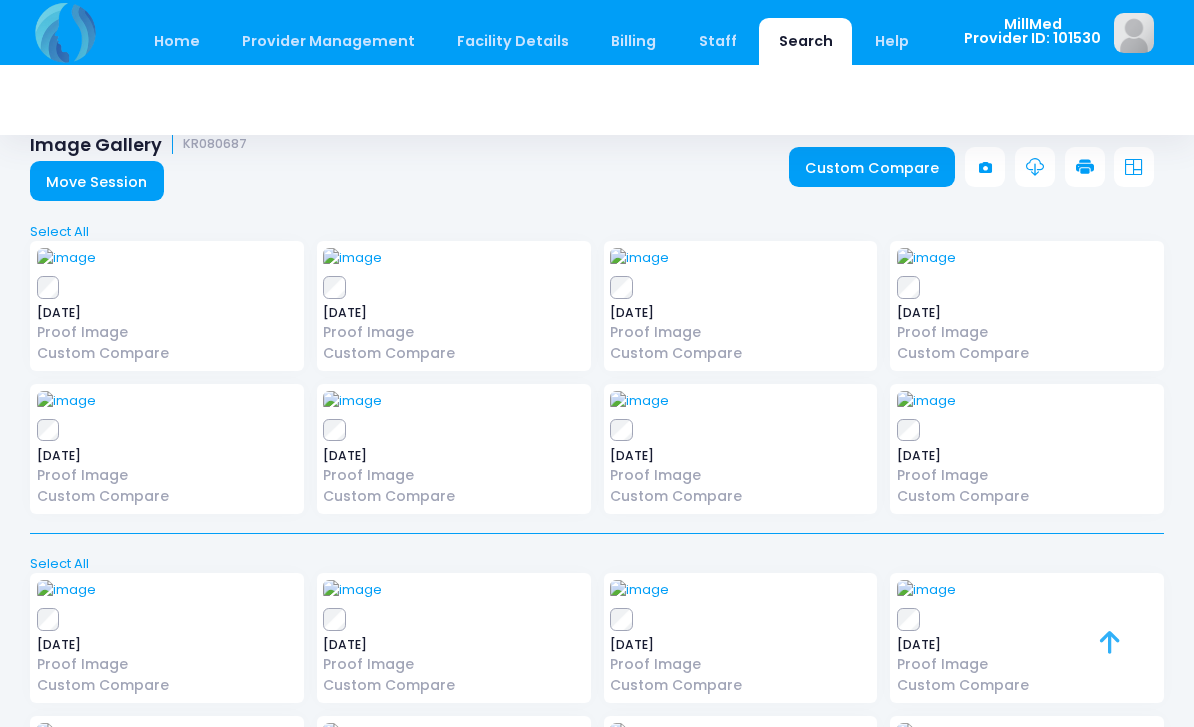 scroll, scrollTop: 94, scrollLeft: 0, axis: vertical 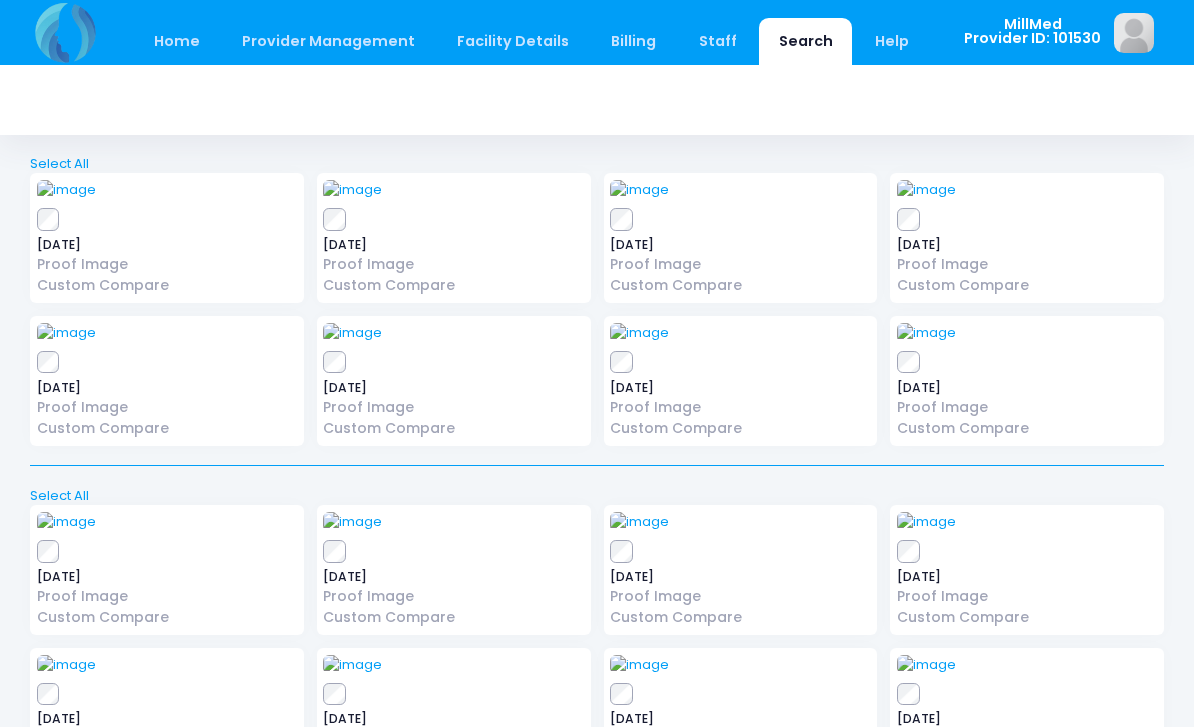 click at bounding box center [639, 190] 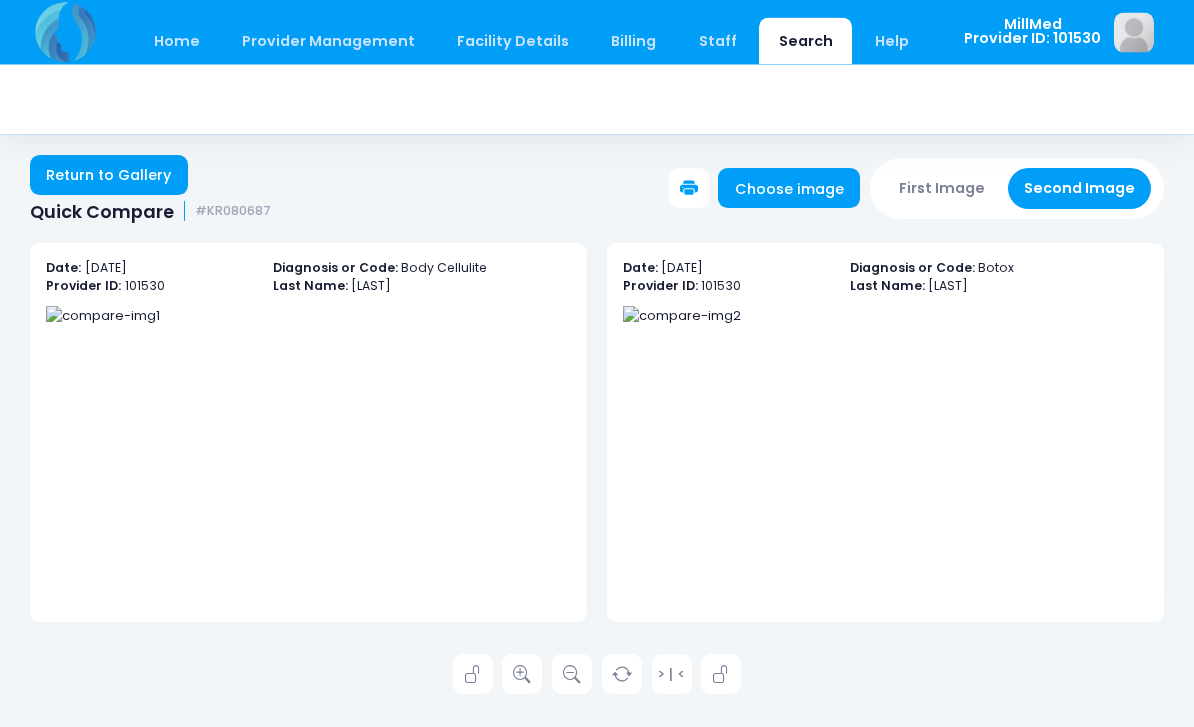 scroll, scrollTop: 0, scrollLeft: 0, axis: both 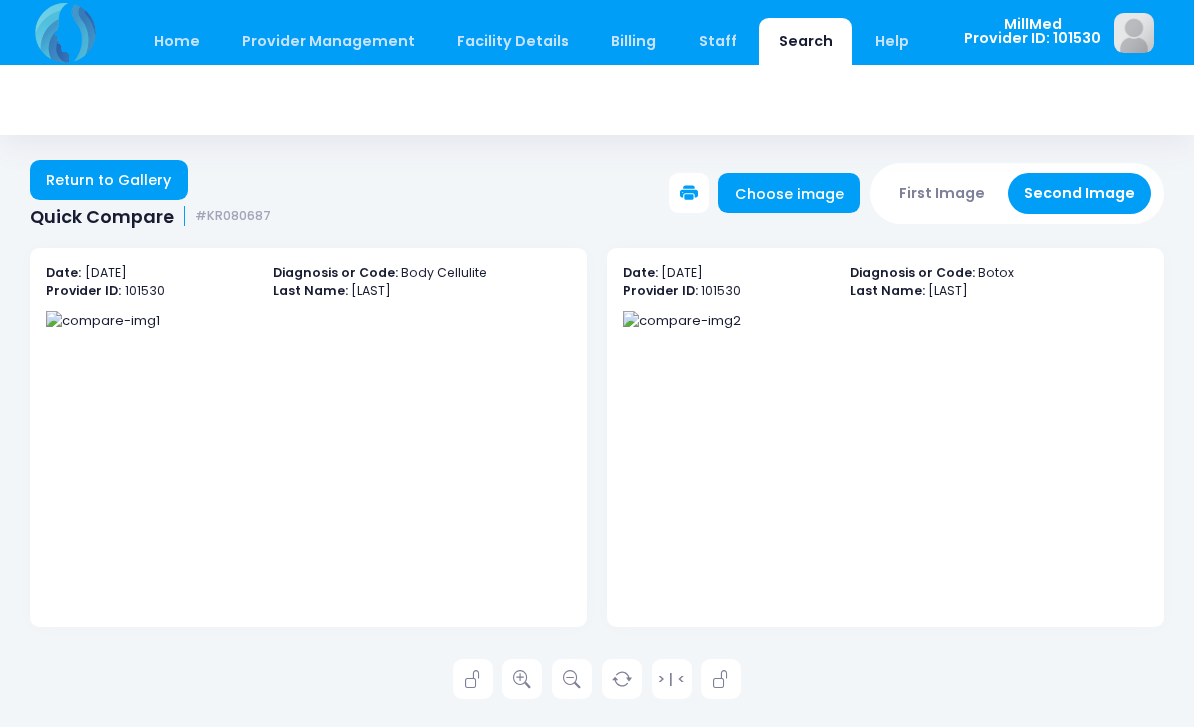 click on "Return to Gallery" at bounding box center (109, 180) 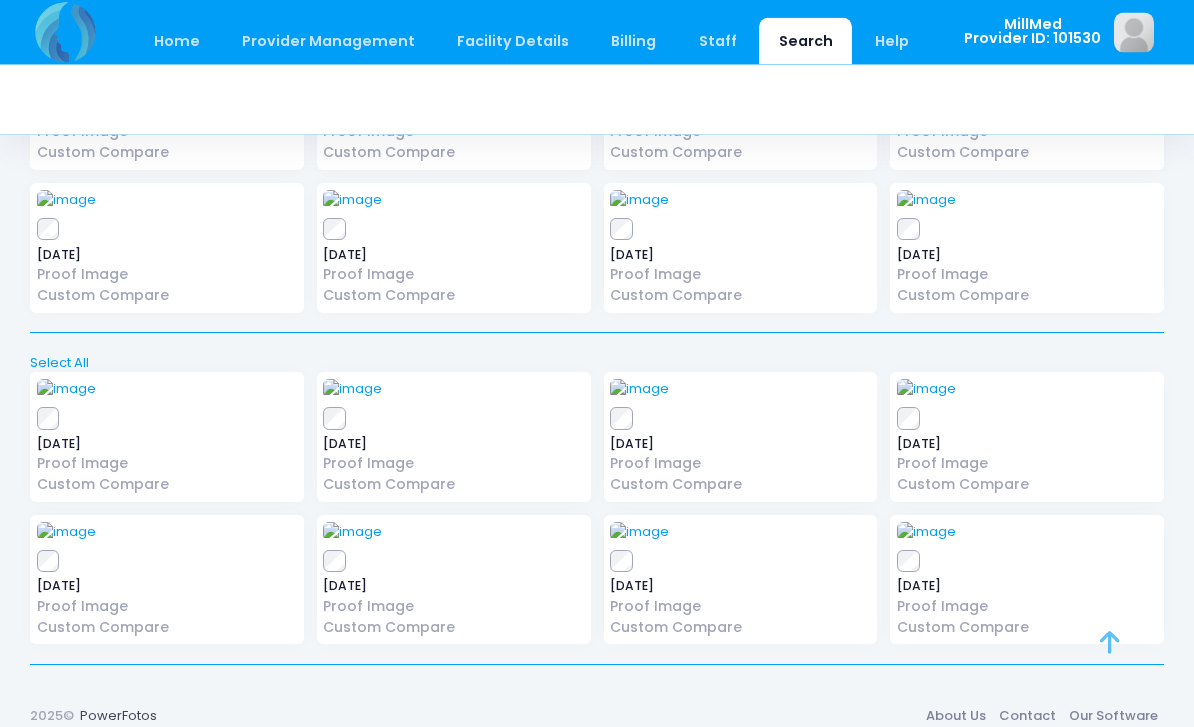 scroll, scrollTop: 226, scrollLeft: 0, axis: vertical 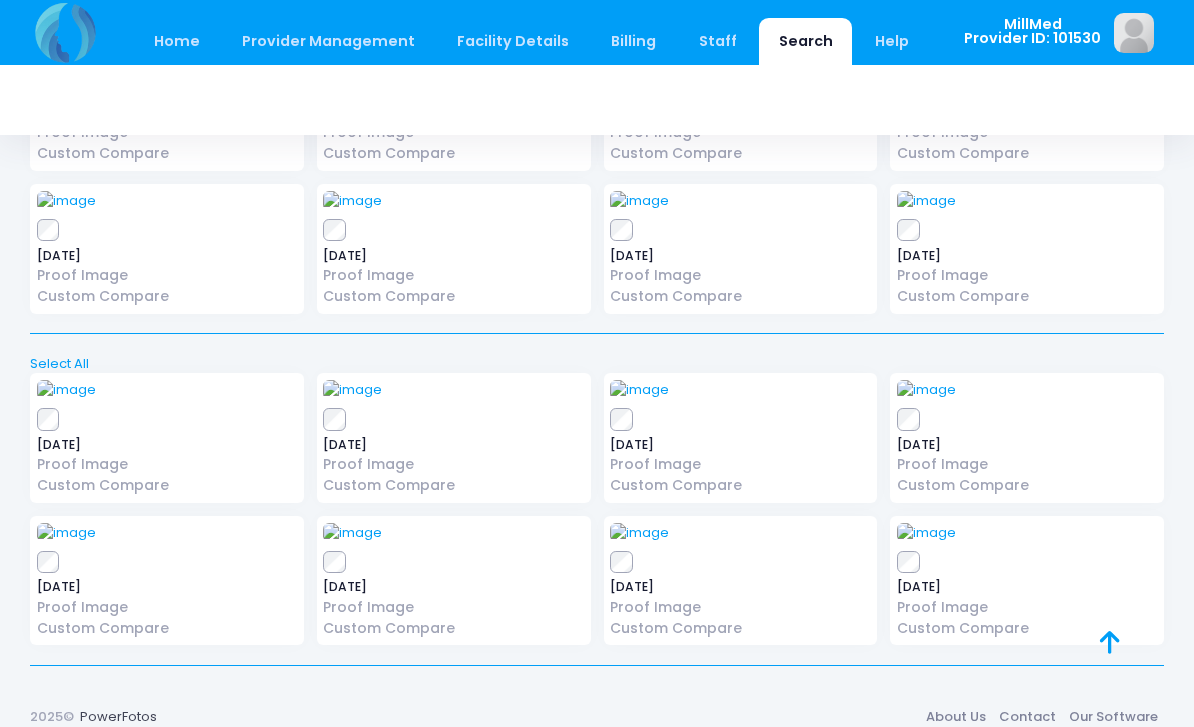 click at bounding box center [639, 201] 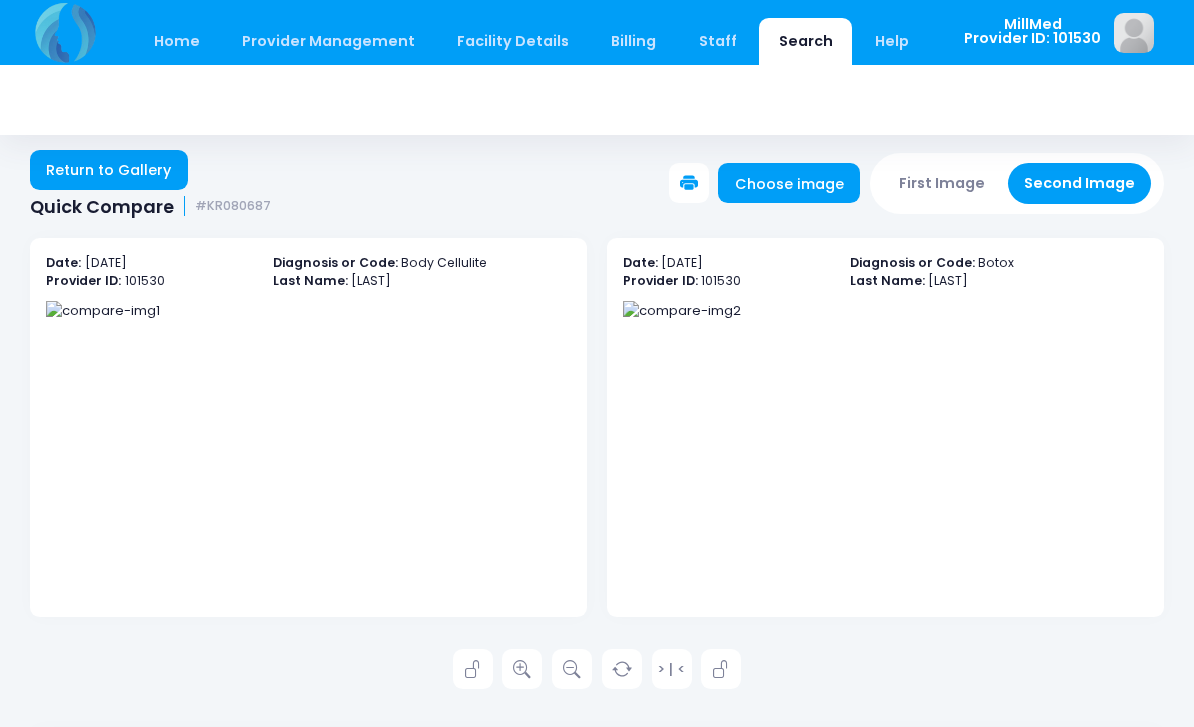 scroll, scrollTop: 0, scrollLeft: 0, axis: both 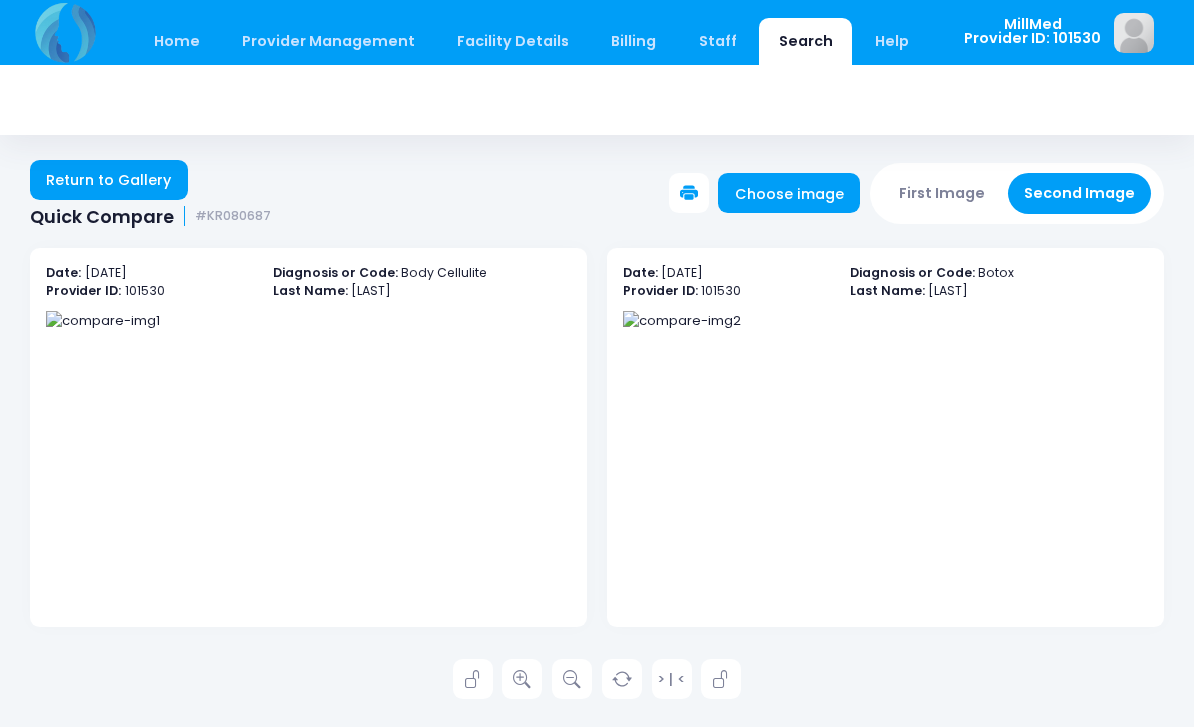 click on "Return to Gallery" at bounding box center (109, 180) 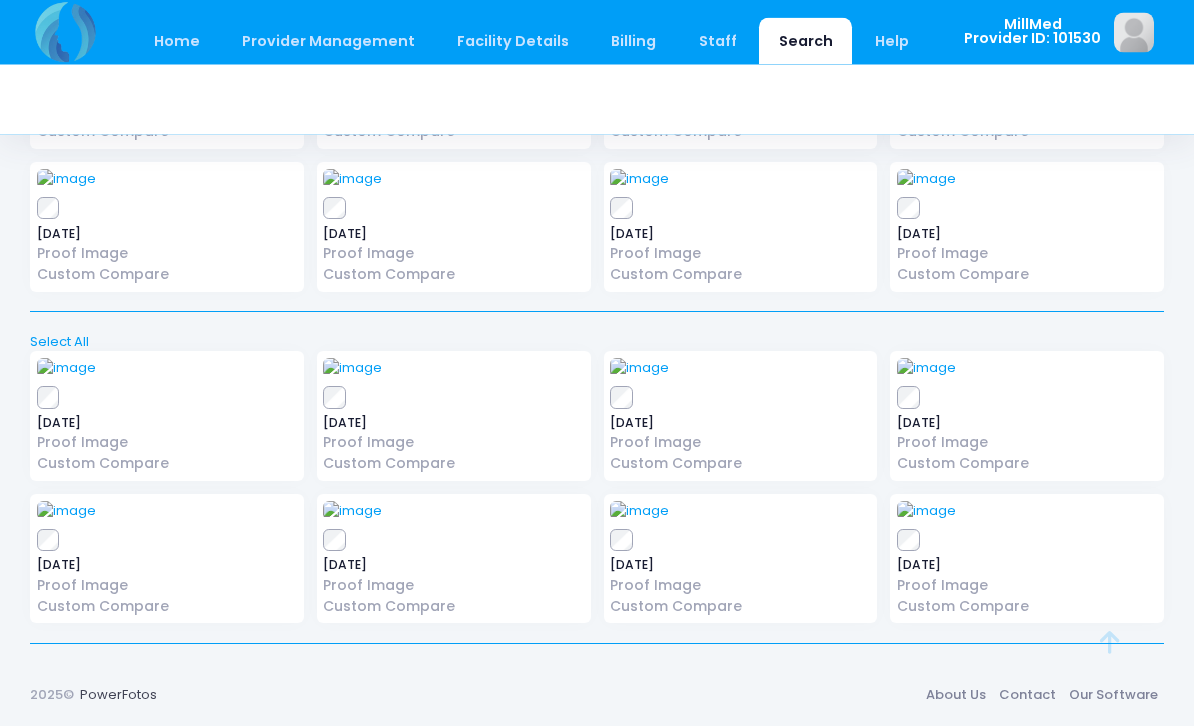 scroll, scrollTop: 422, scrollLeft: 0, axis: vertical 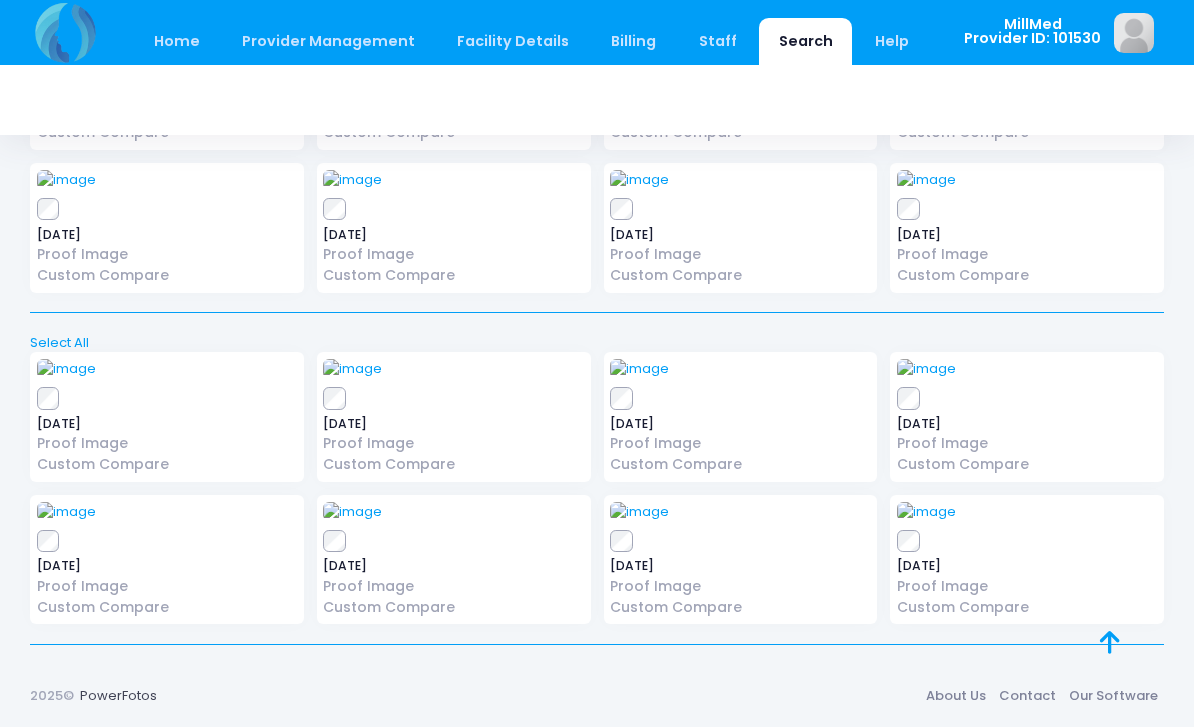 click at bounding box center [926, 180] 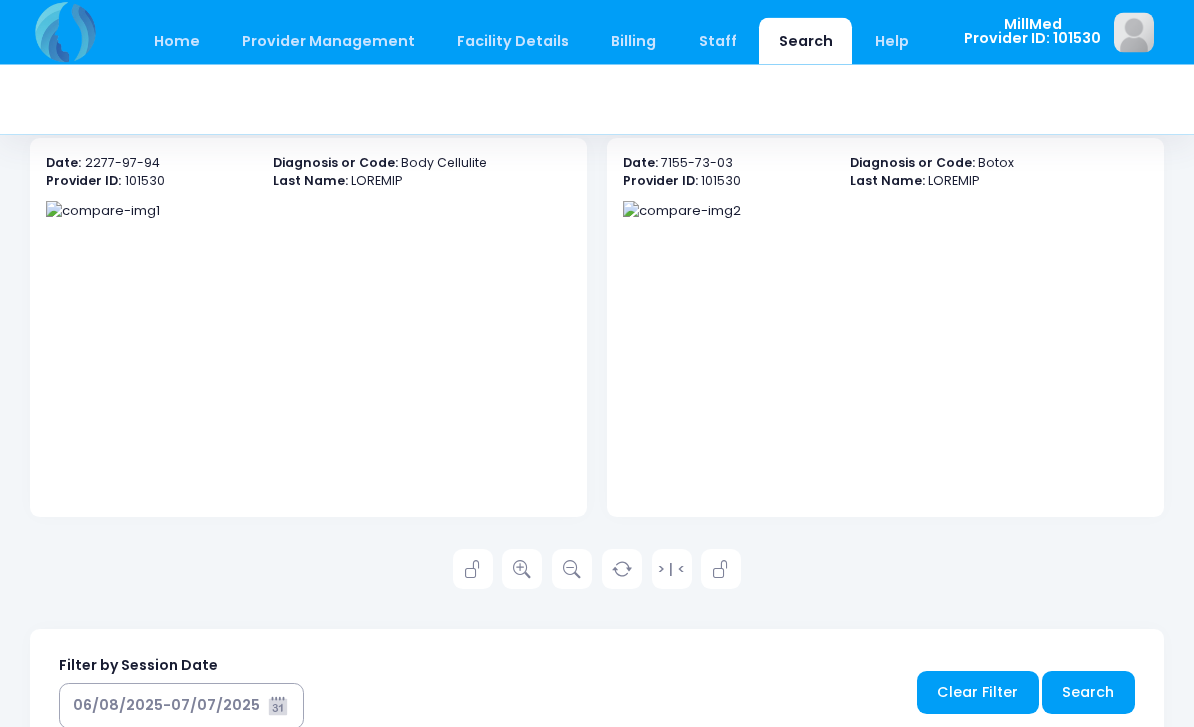 scroll, scrollTop: 0, scrollLeft: 0, axis: both 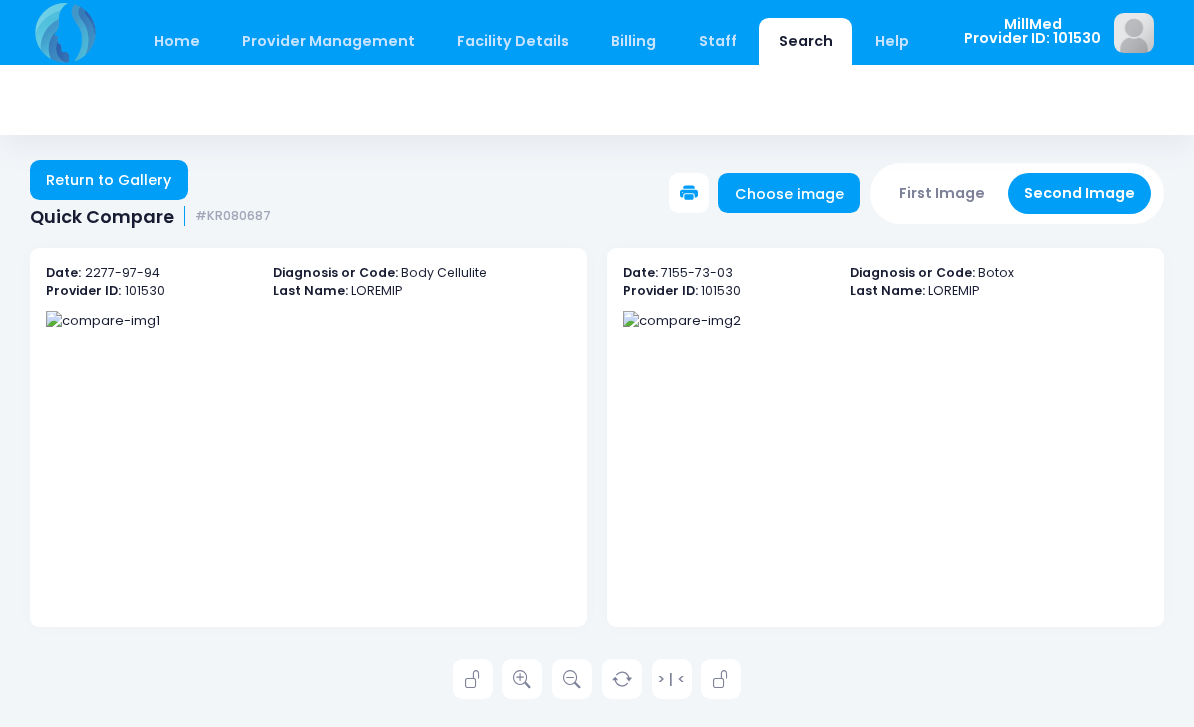 click on "Return to Gallery" at bounding box center [109, 180] 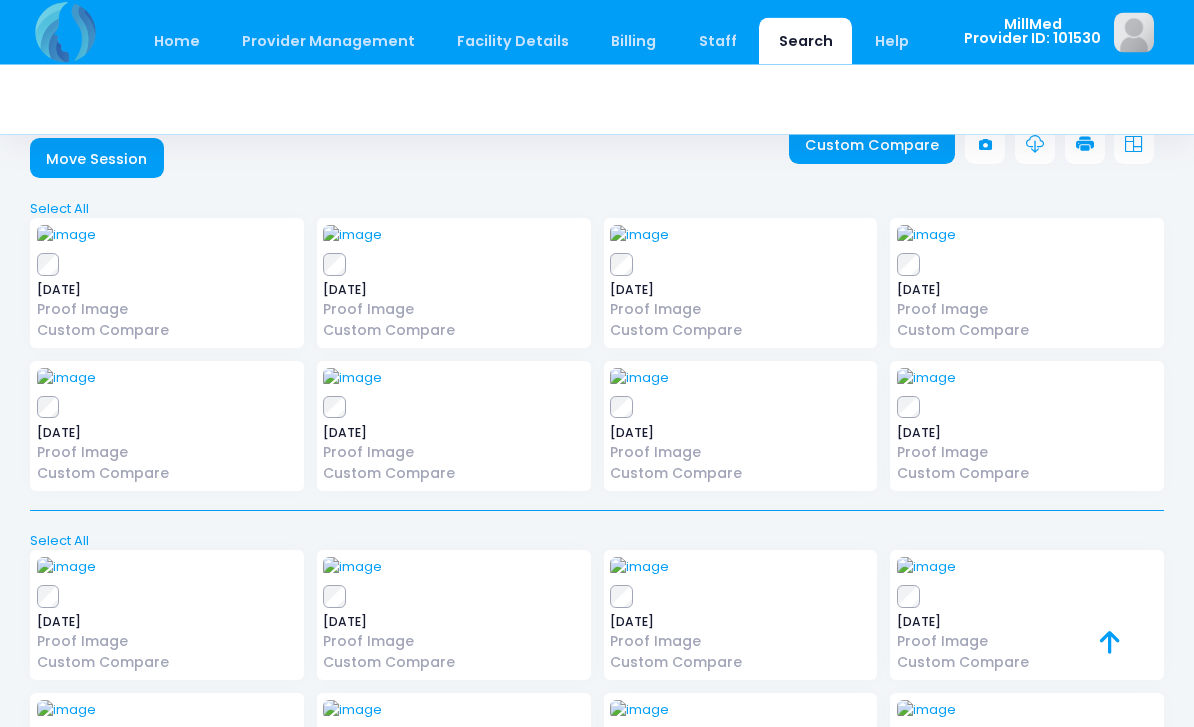 scroll, scrollTop: 68, scrollLeft: 0, axis: vertical 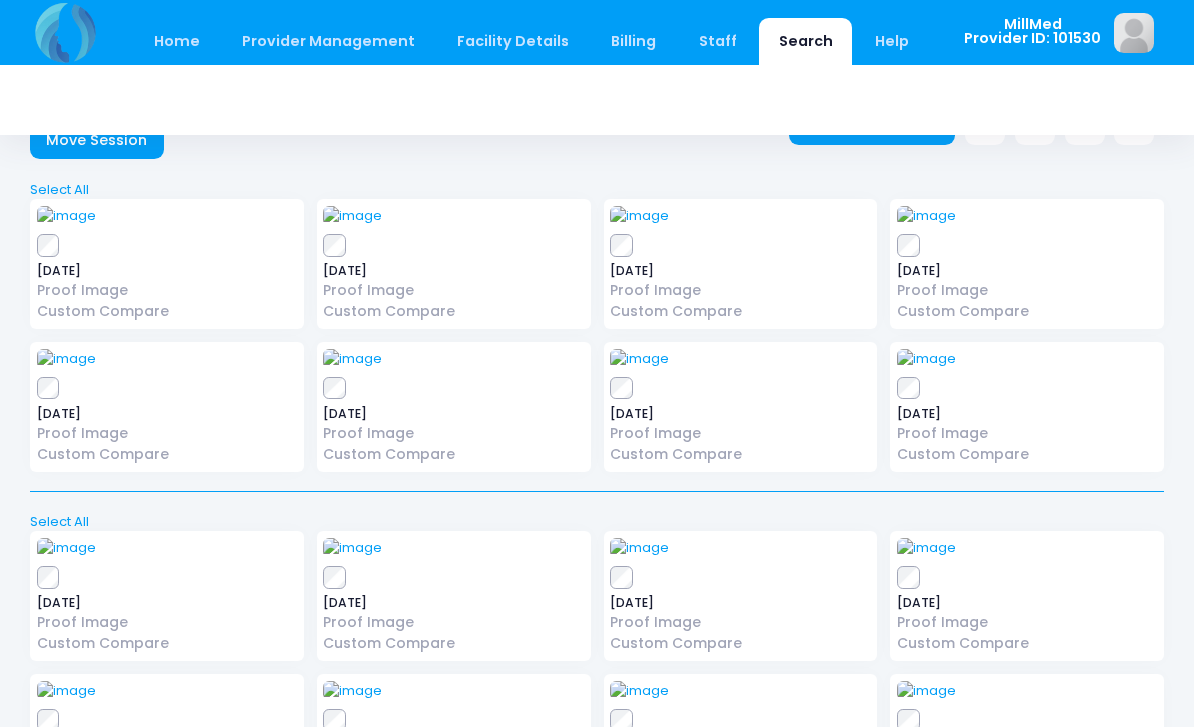 click at bounding box center (66, 216) 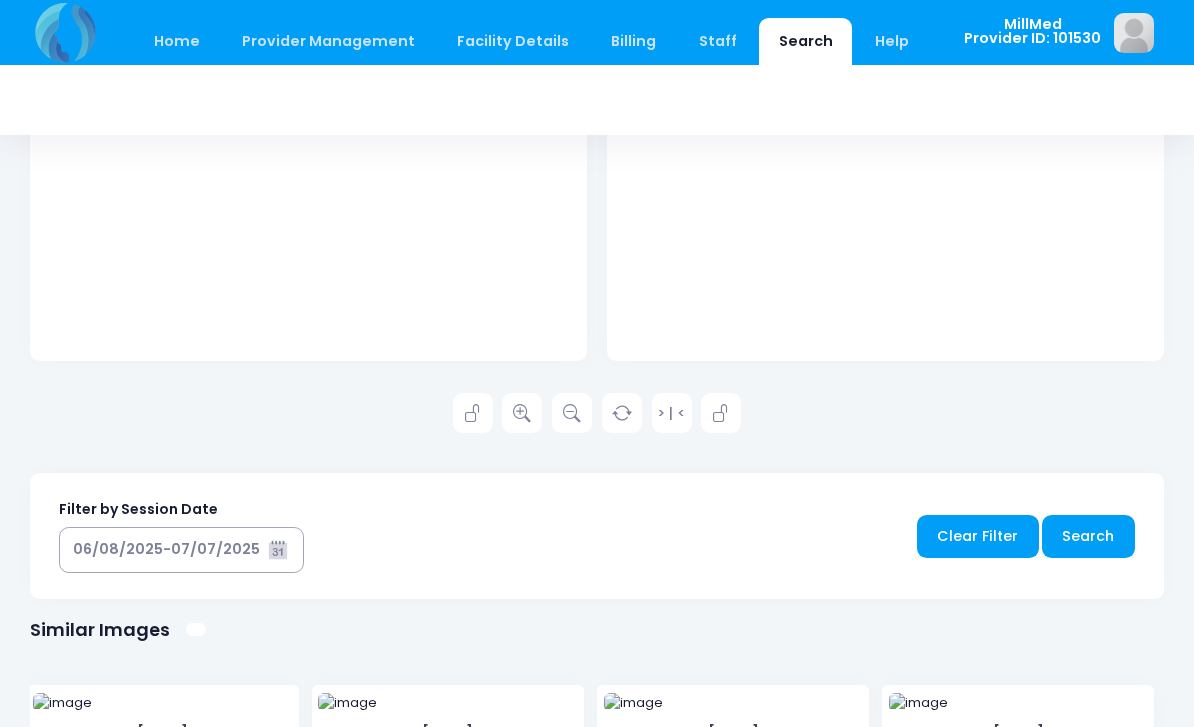 scroll, scrollTop: 270, scrollLeft: 0, axis: vertical 